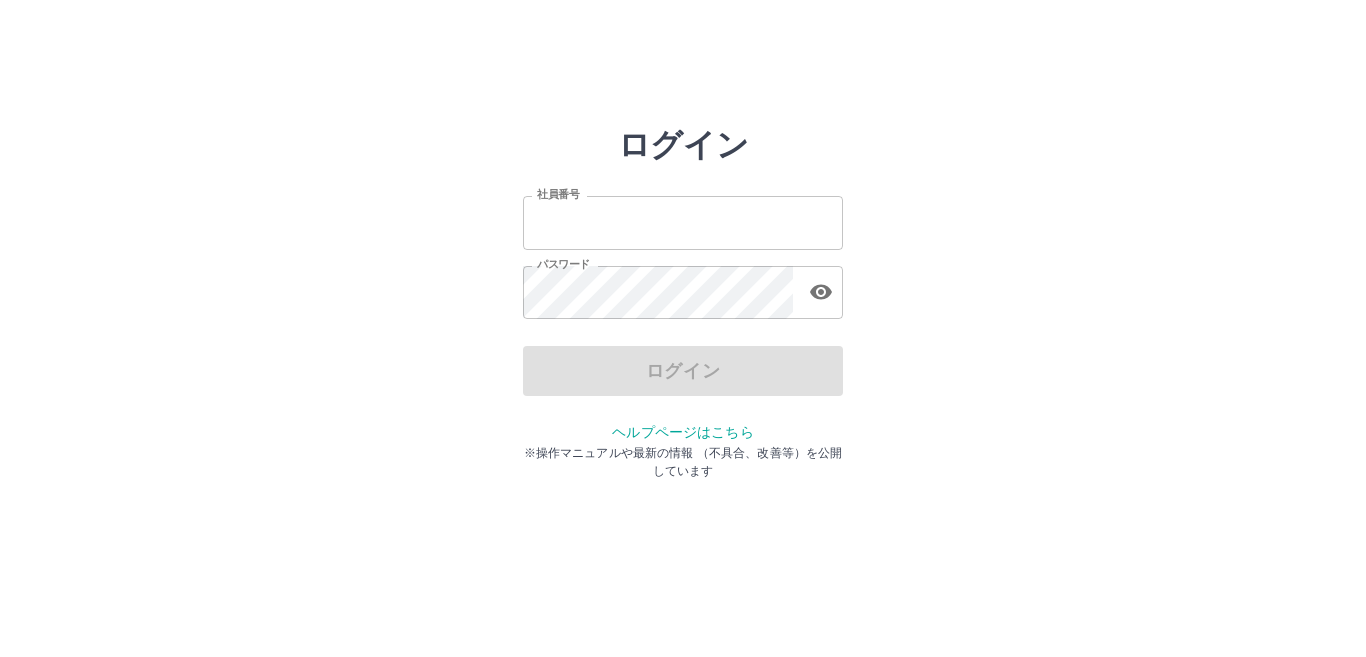 scroll, scrollTop: 0, scrollLeft: 0, axis: both 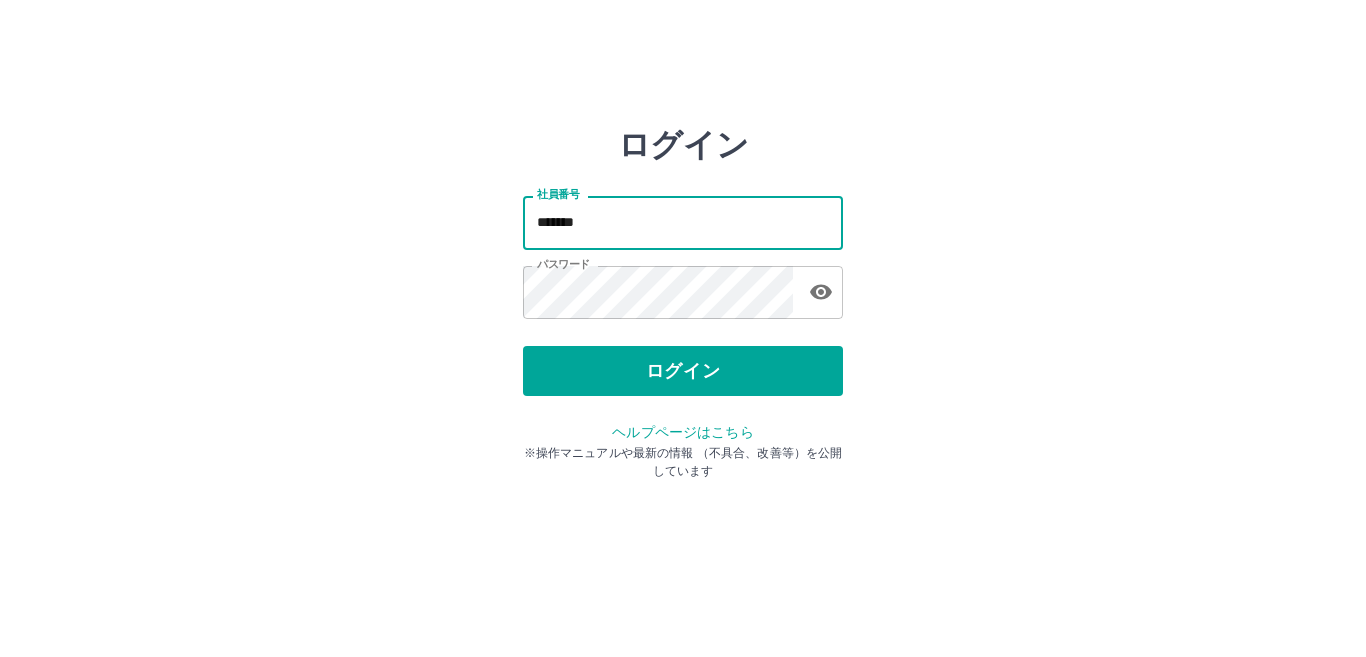click on "*******" at bounding box center (683, 222) 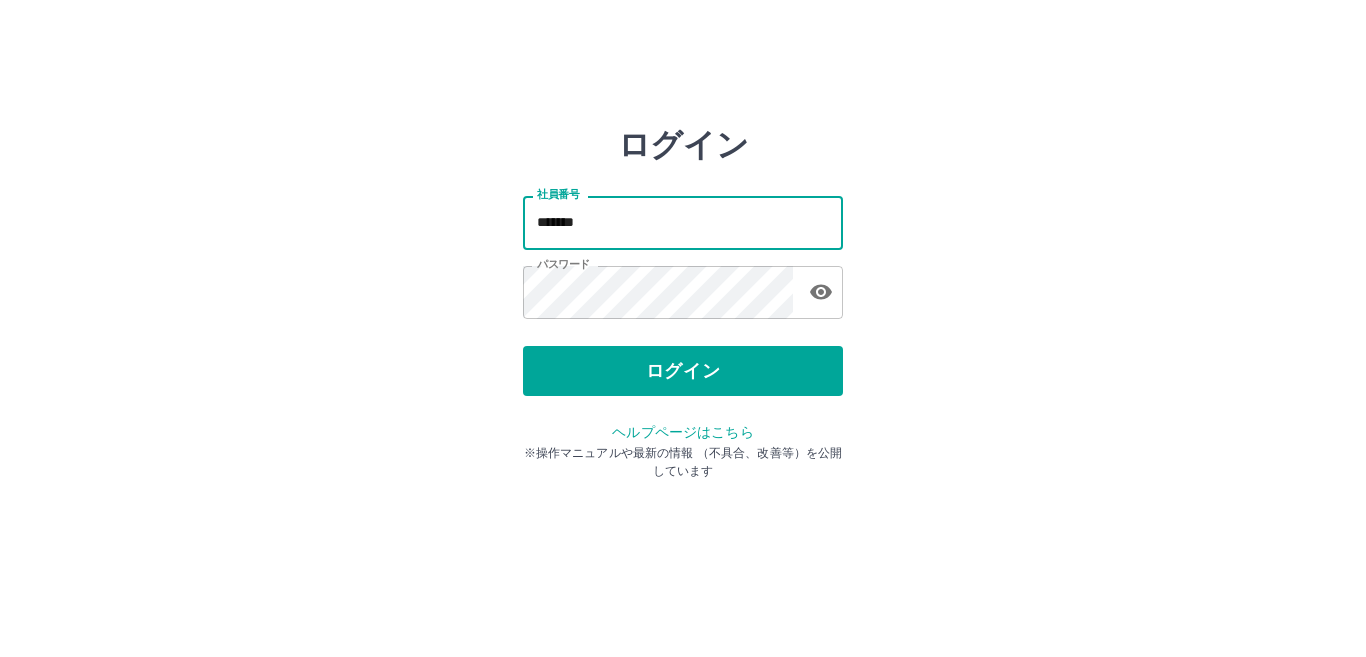 type on "*******" 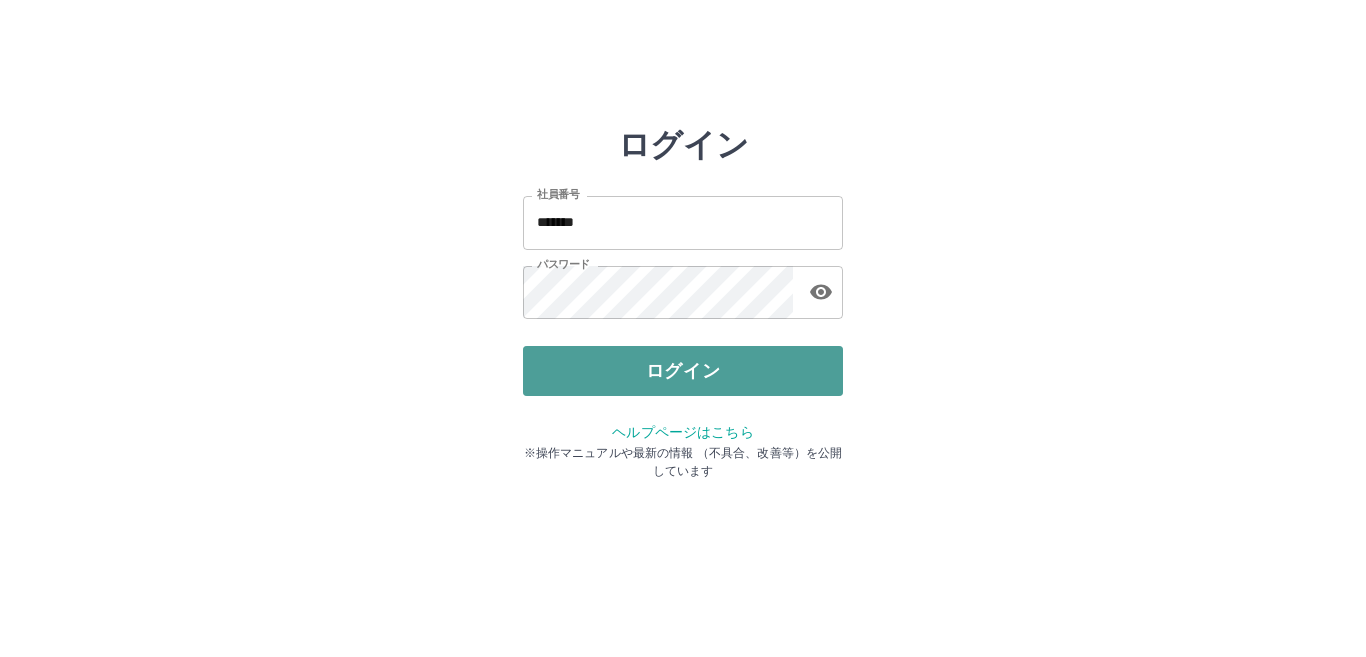 click on "ログイン" at bounding box center (683, 371) 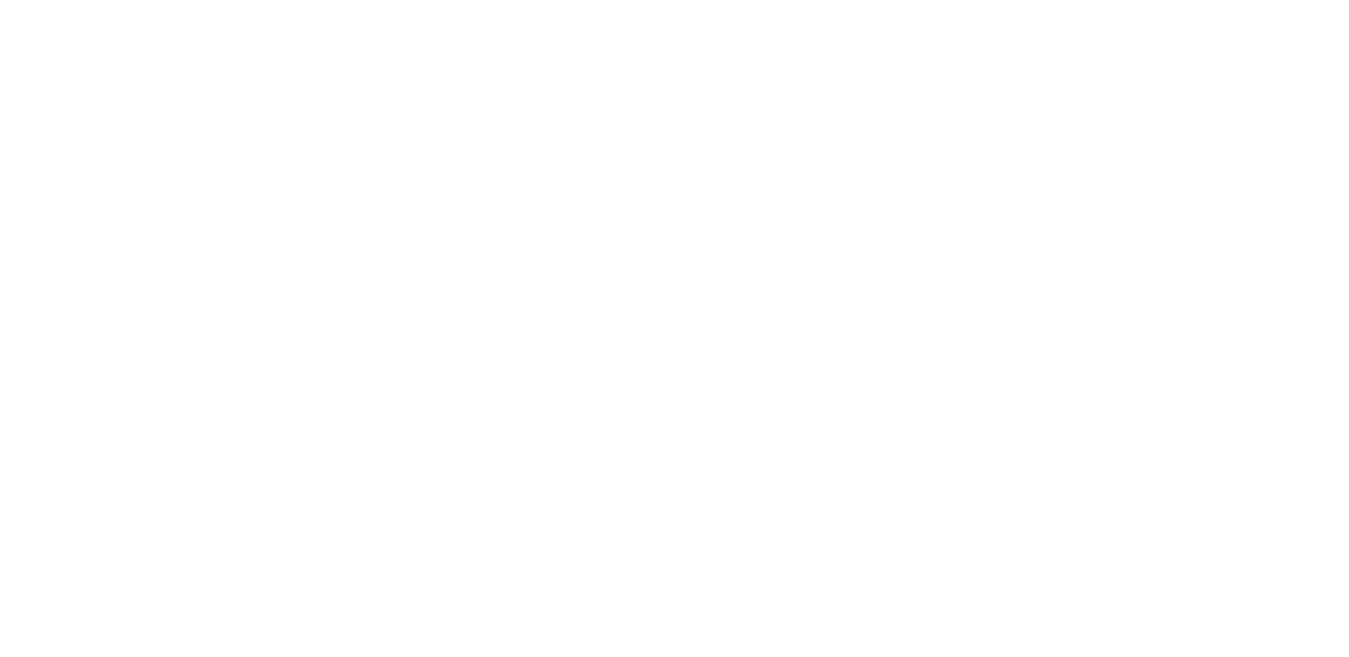 scroll, scrollTop: 0, scrollLeft: 0, axis: both 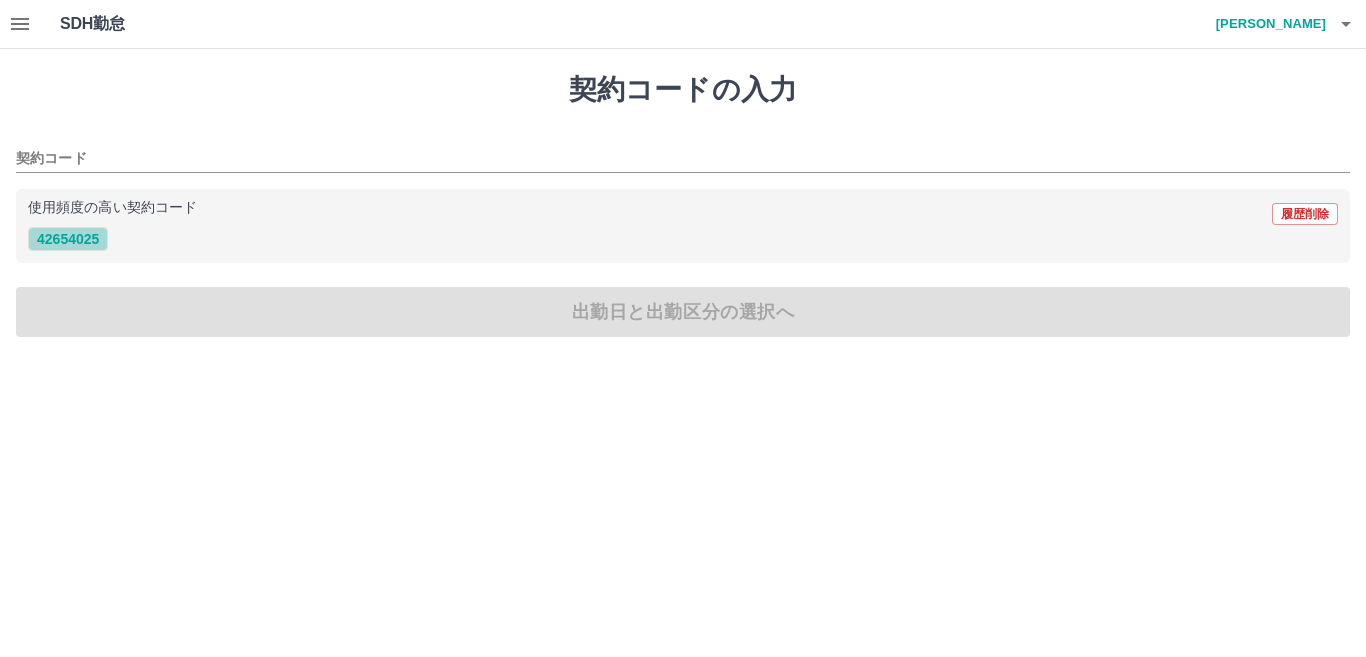 click on "42654025" at bounding box center (68, 239) 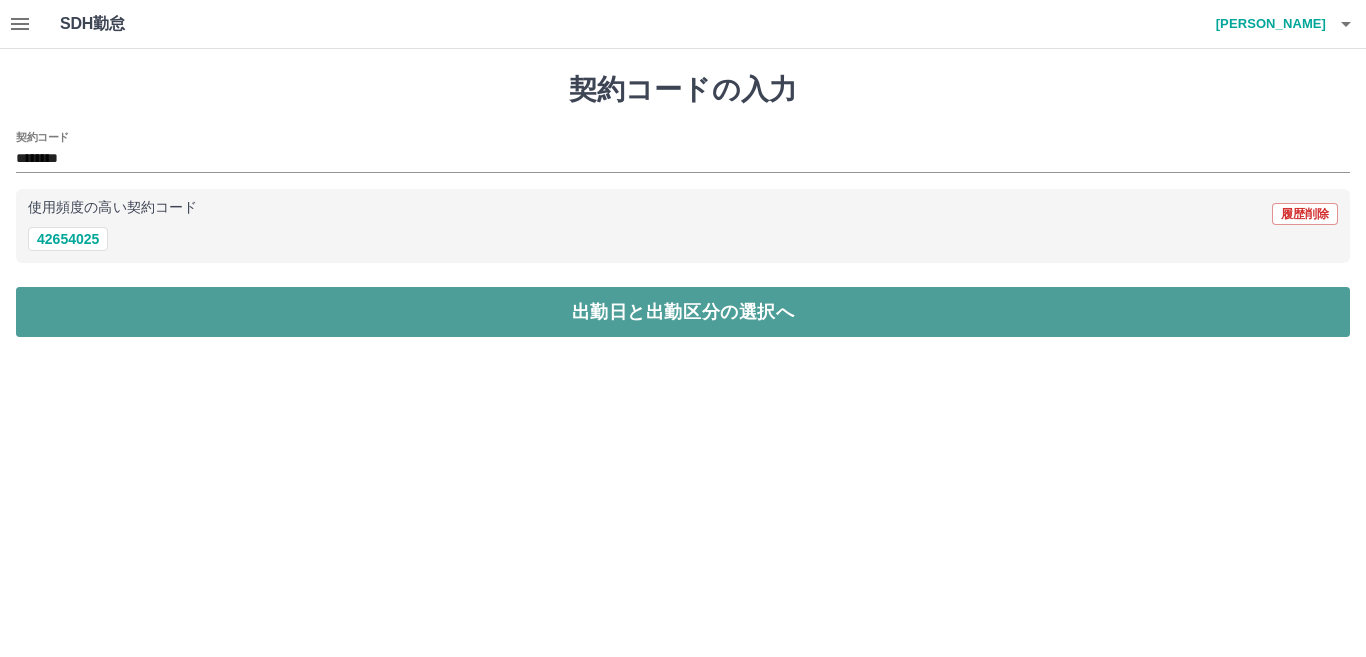 click on "出勤日と出勤区分の選択へ" at bounding box center (683, 312) 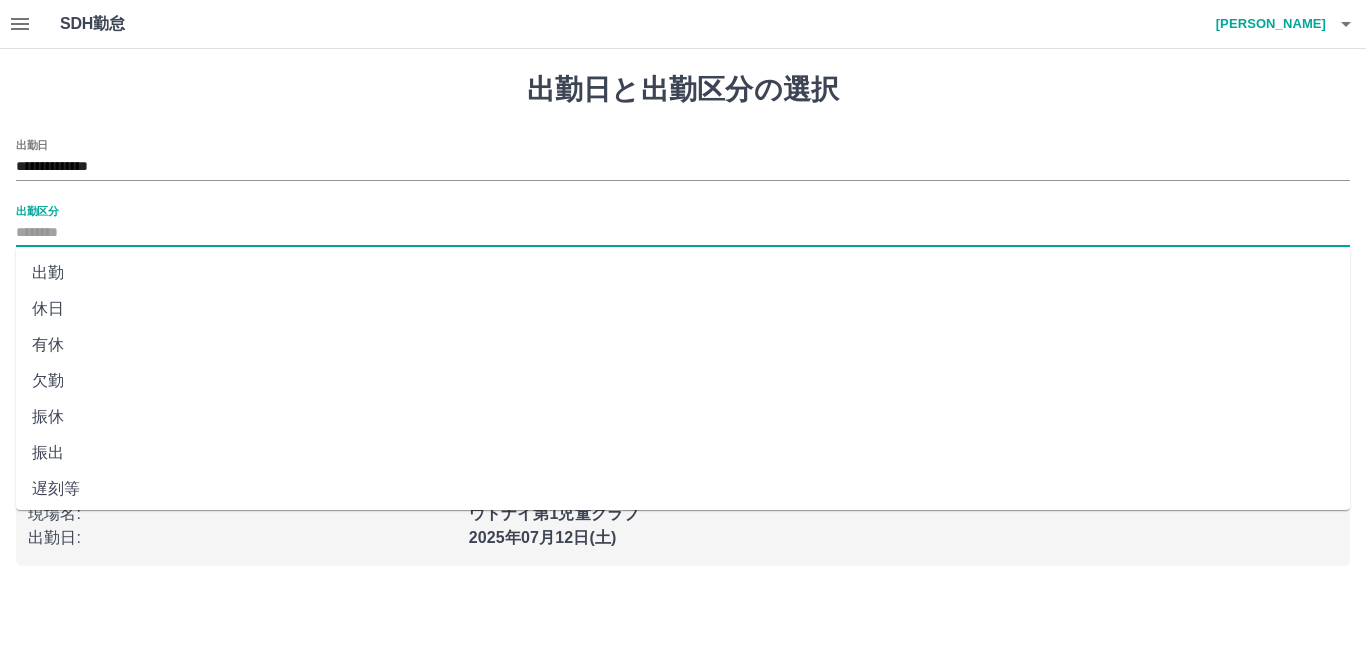 click on "出勤区分" at bounding box center [683, 233] 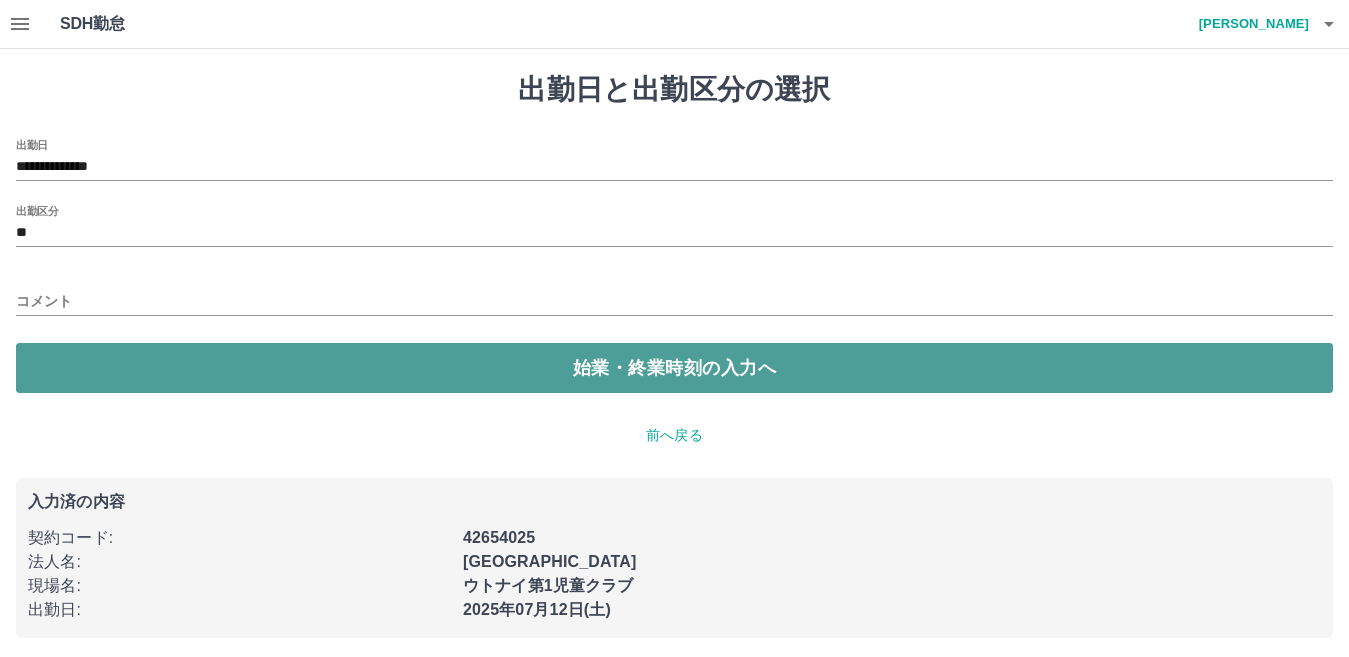 click on "始業・終業時刻の入力へ" at bounding box center [674, 368] 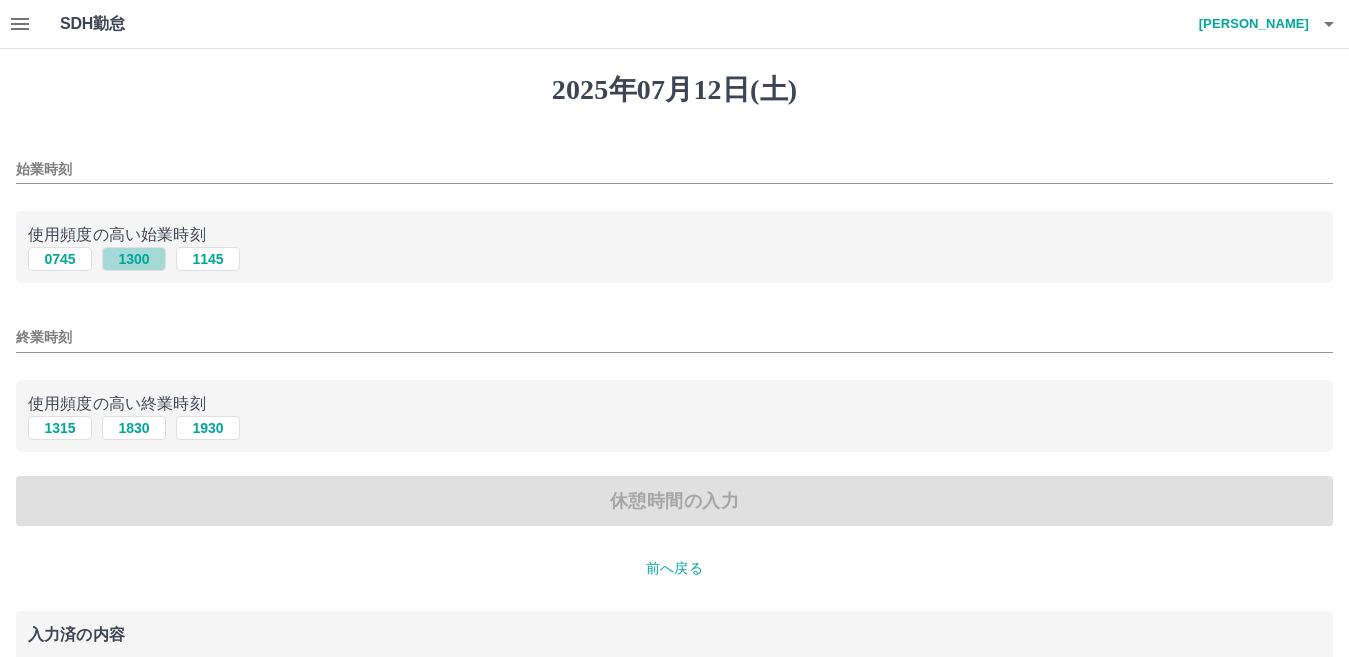 click on "1300" at bounding box center (134, 259) 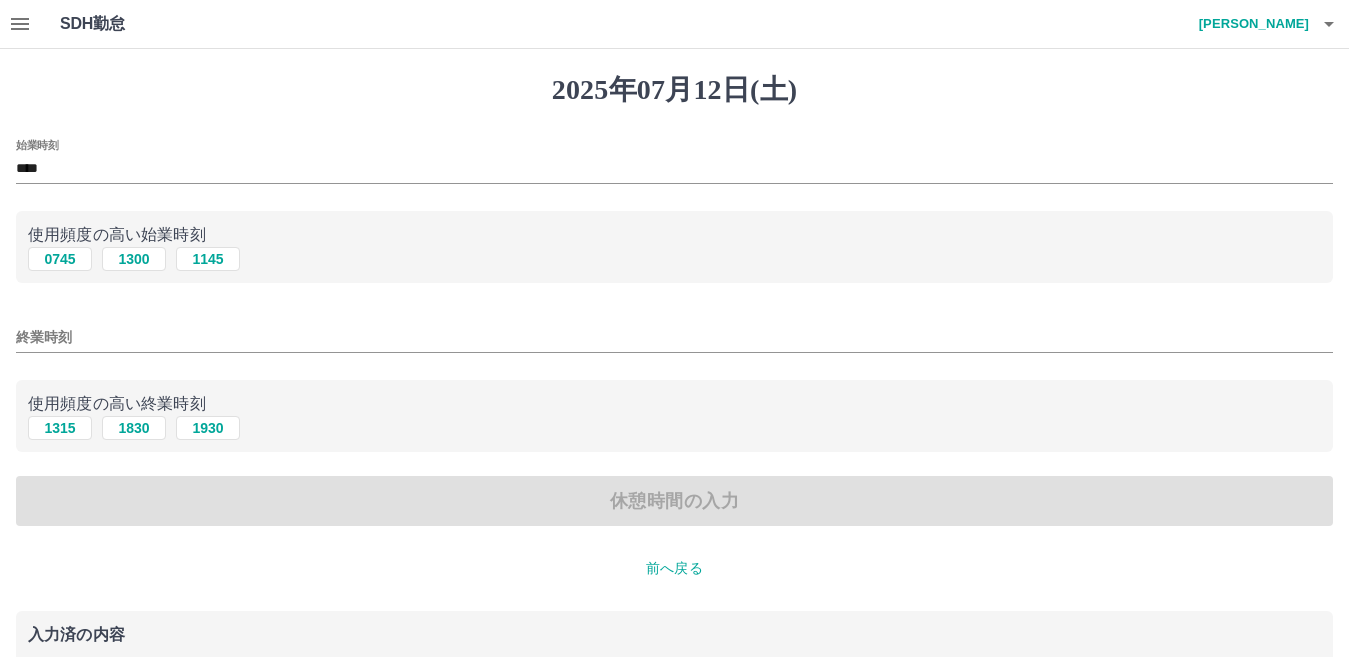 click on "前へ戻る" at bounding box center (674, 568) 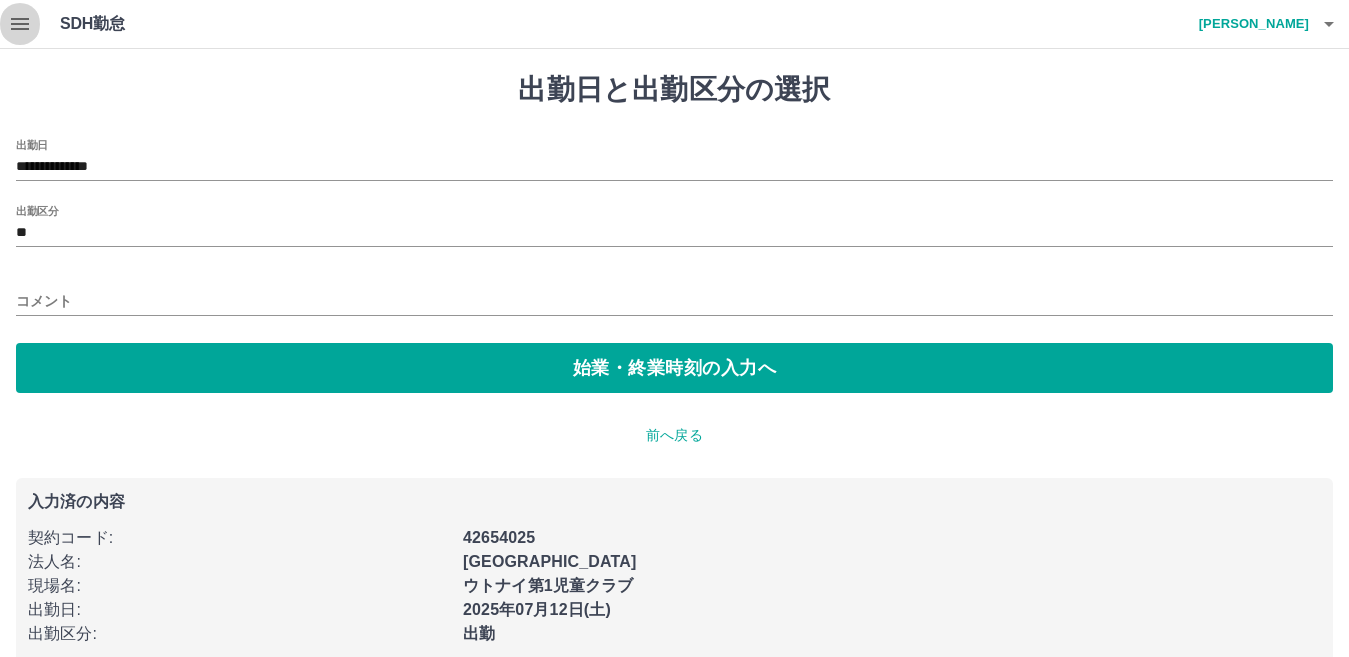 click 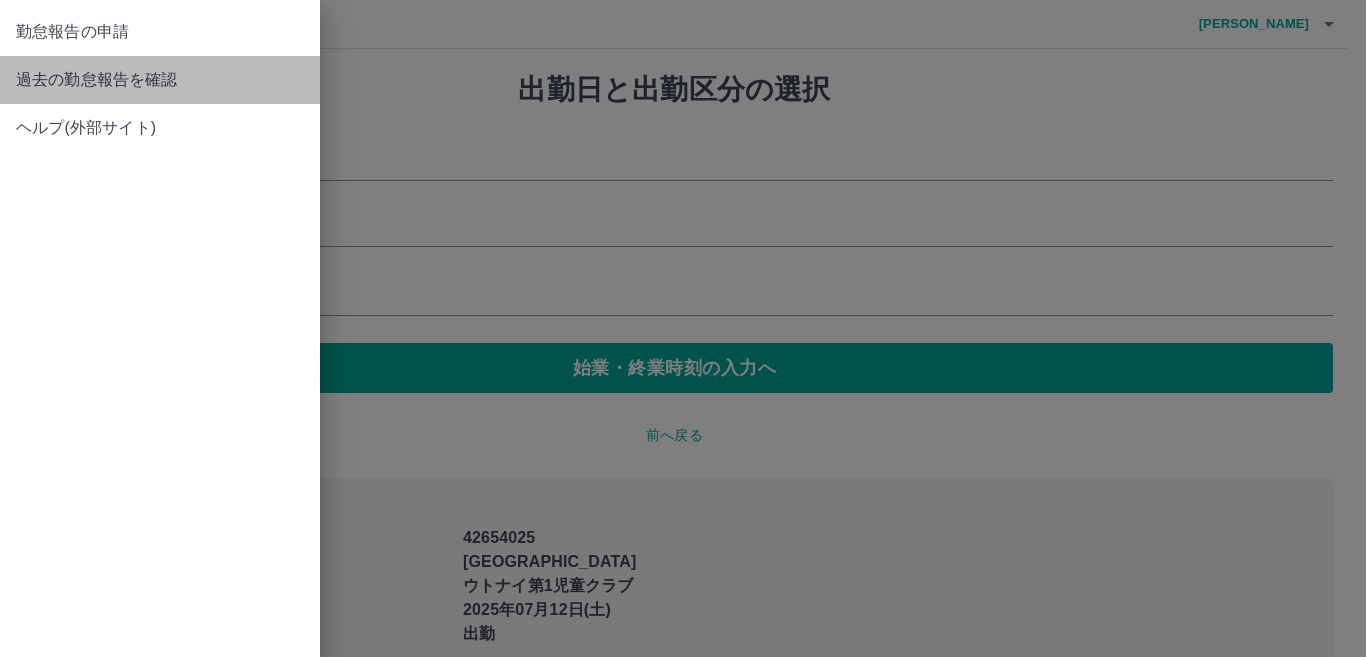 click on "過去の勤怠報告を確認" at bounding box center [160, 80] 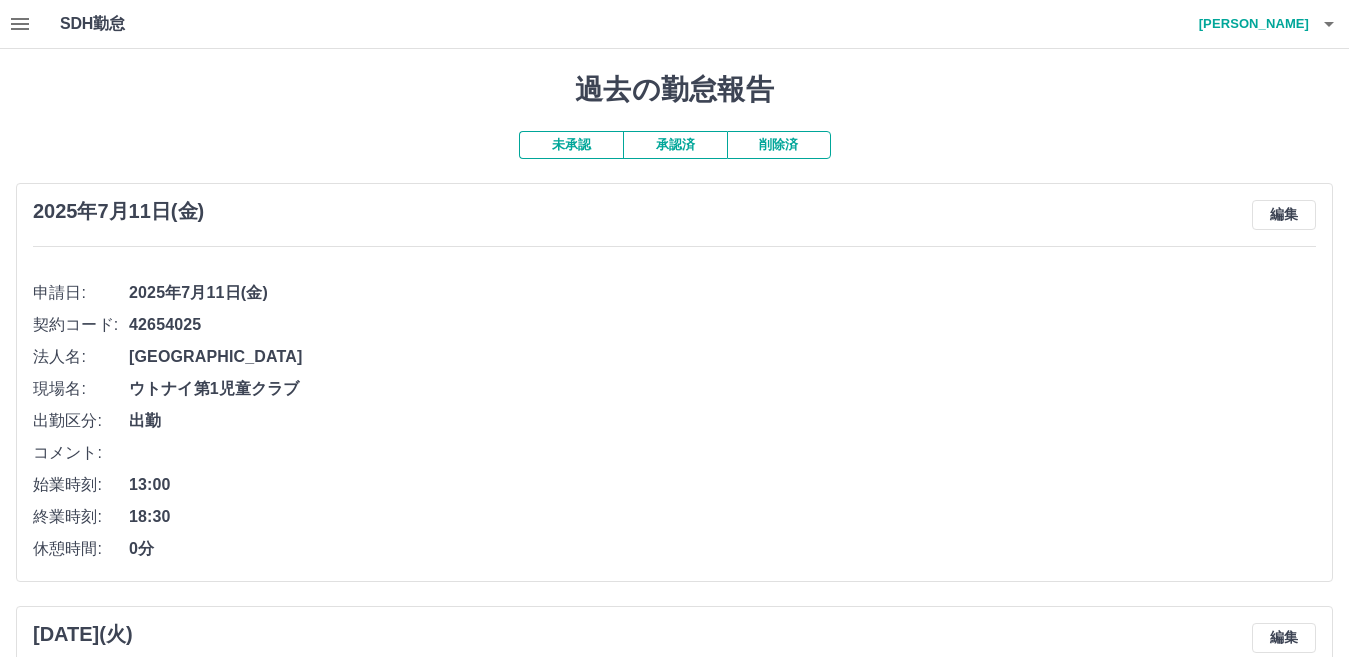 scroll, scrollTop: 575, scrollLeft: 0, axis: vertical 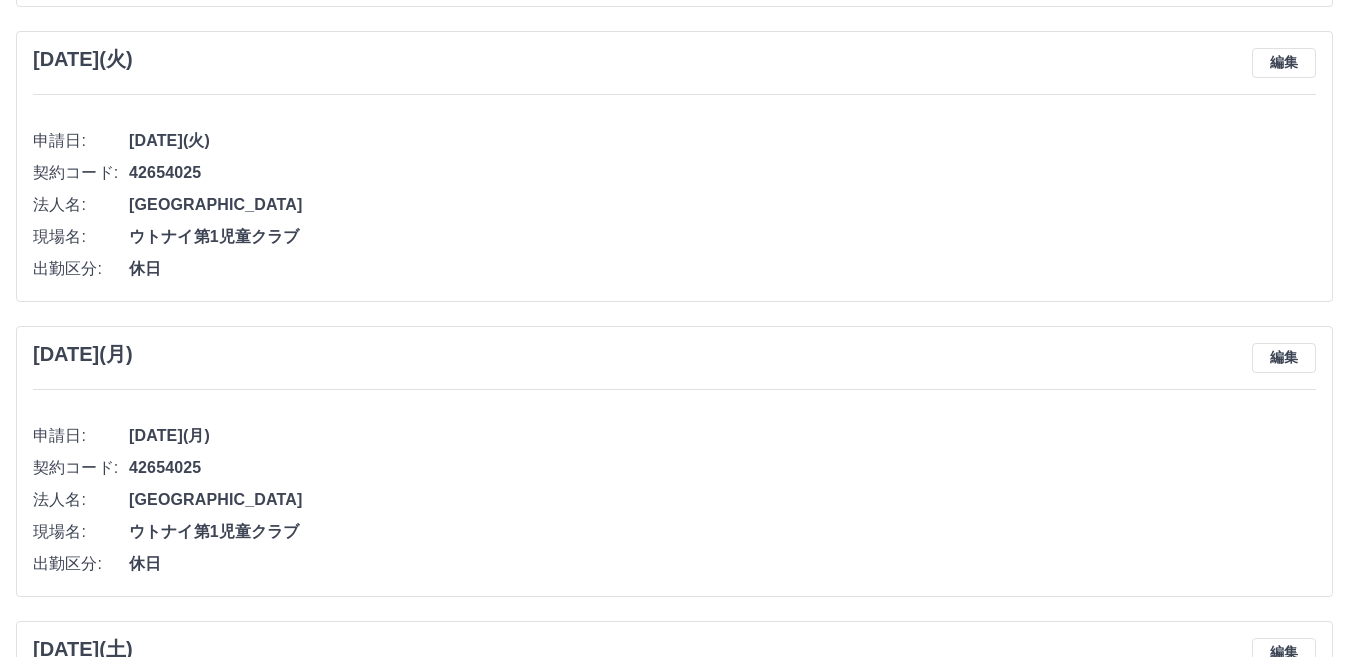 click on "42654025" at bounding box center (722, 173) 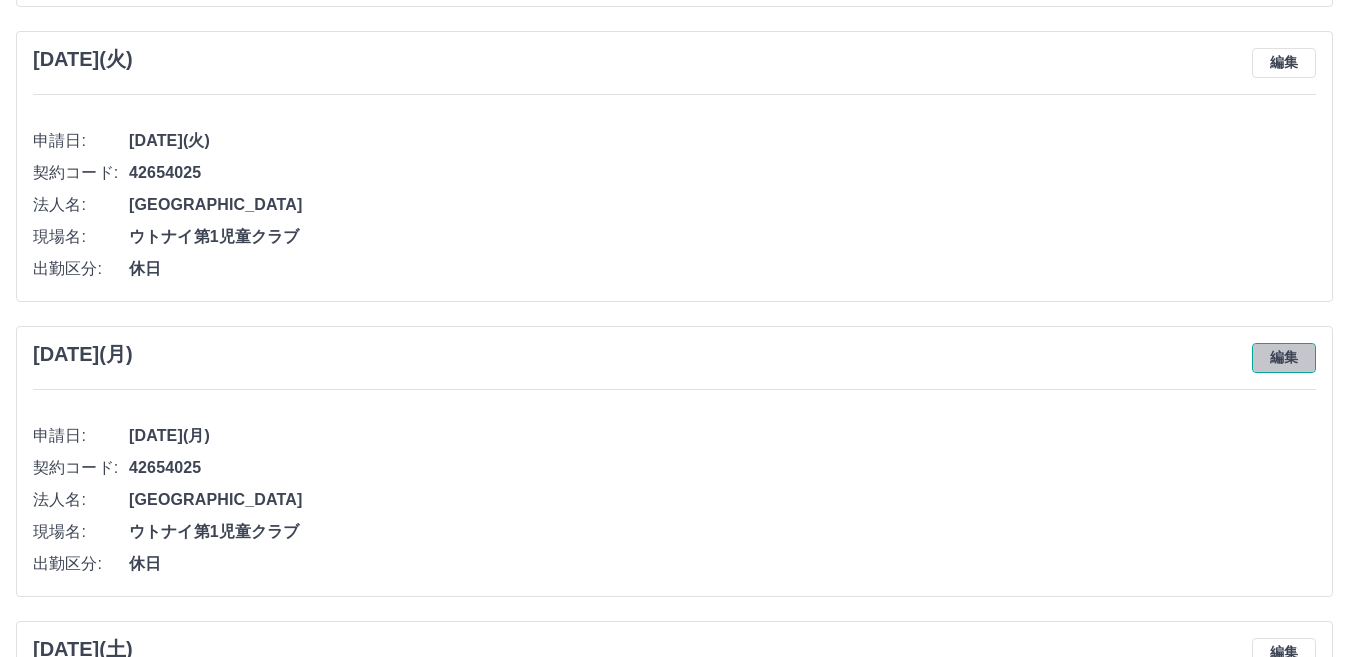 click on "編集" at bounding box center [1284, 358] 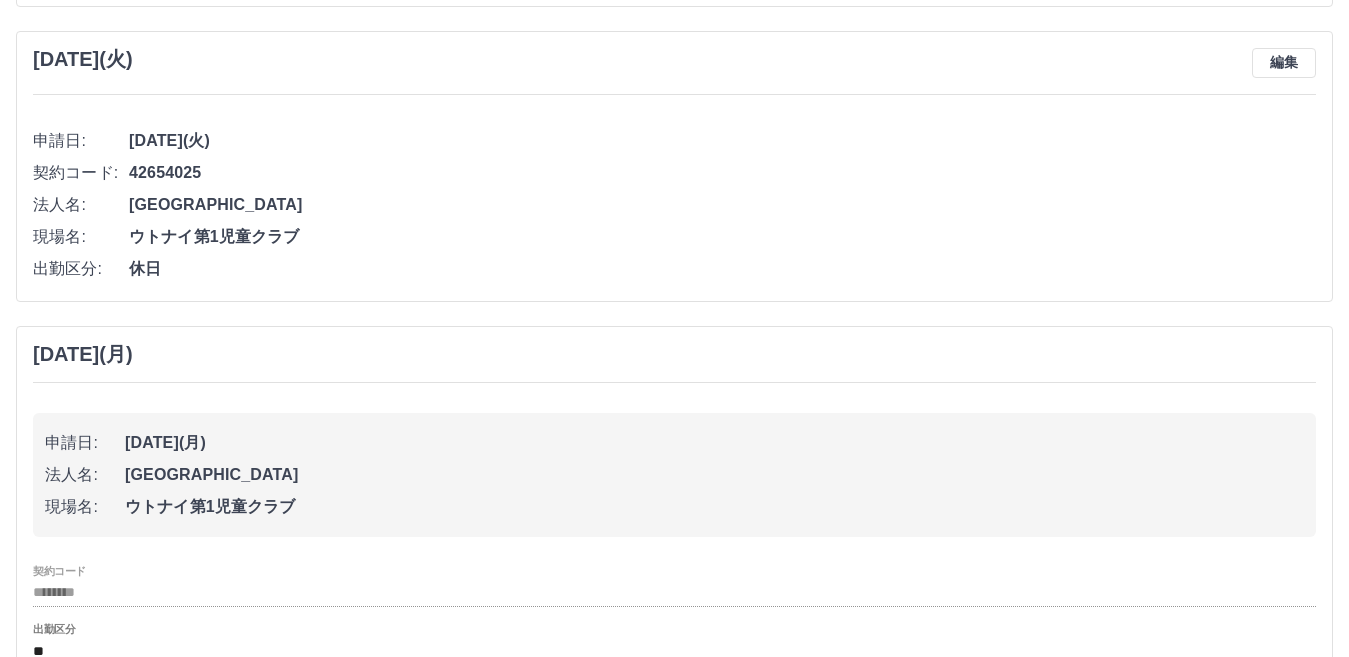 scroll, scrollTop: 1150, scrollLeft: 0, axis: vertical 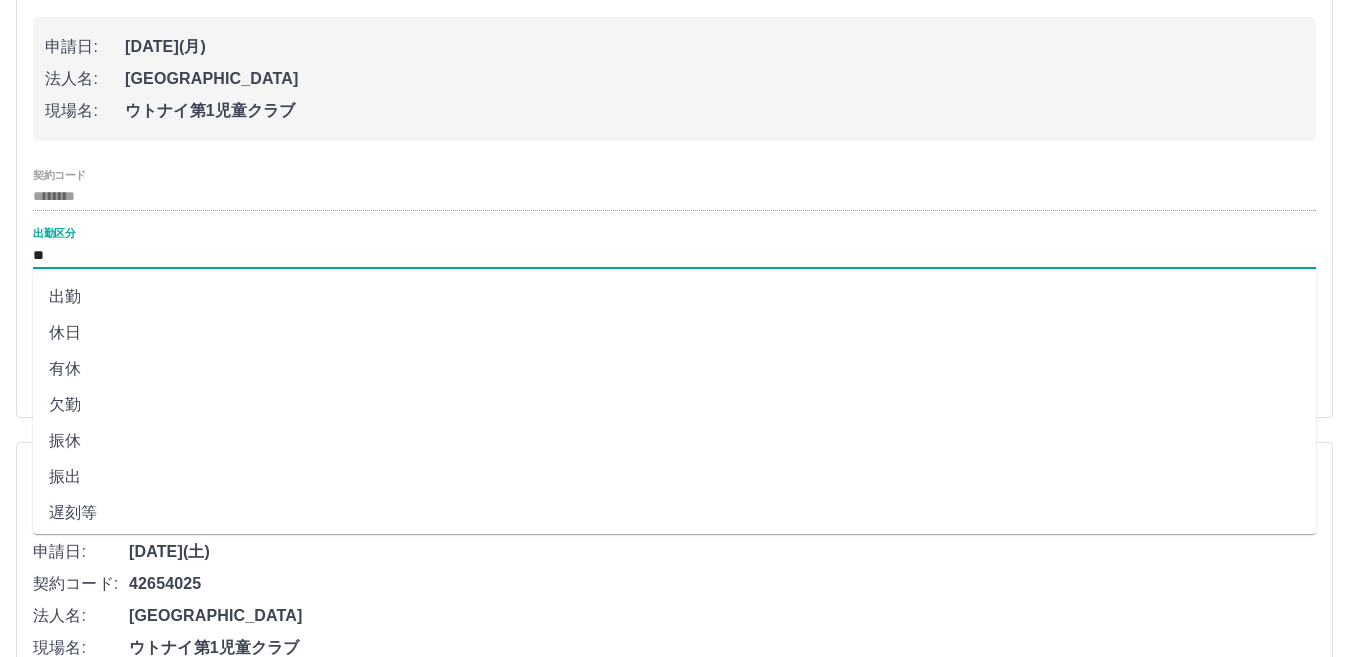 click on "**" at bounding box center (674, 255) 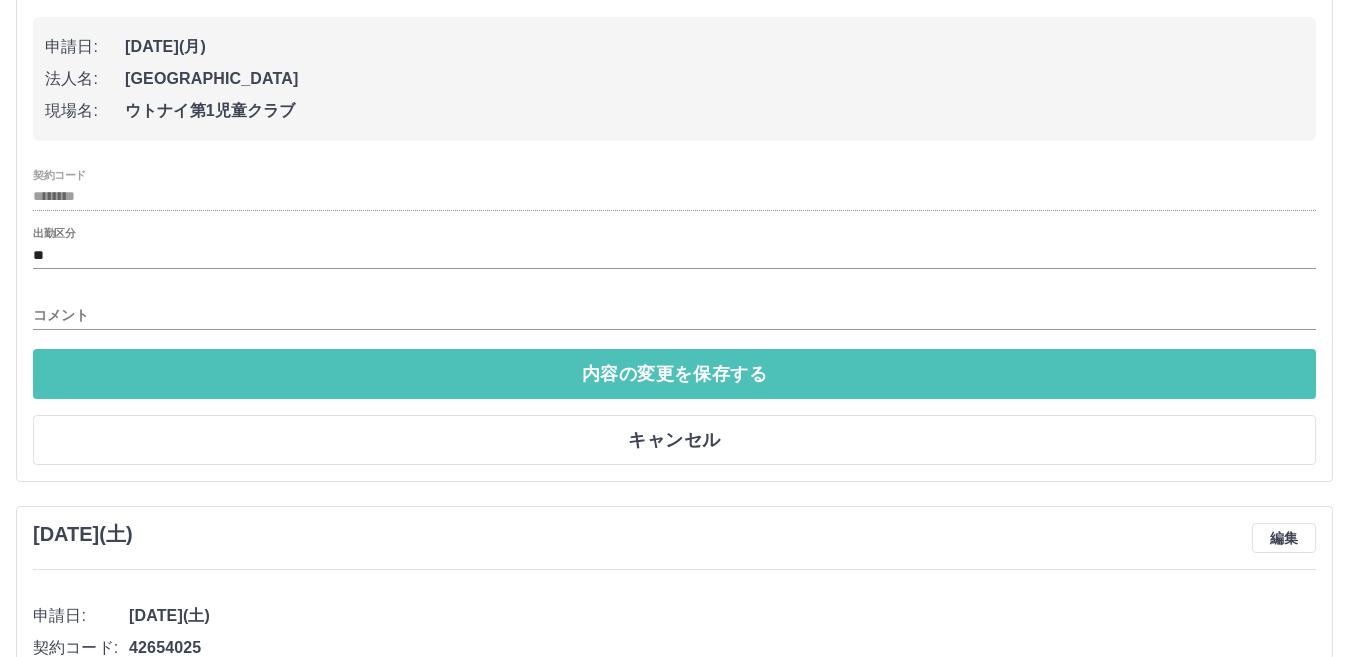 click on "内容の変更を保存する" at bounding box center [674, 374] 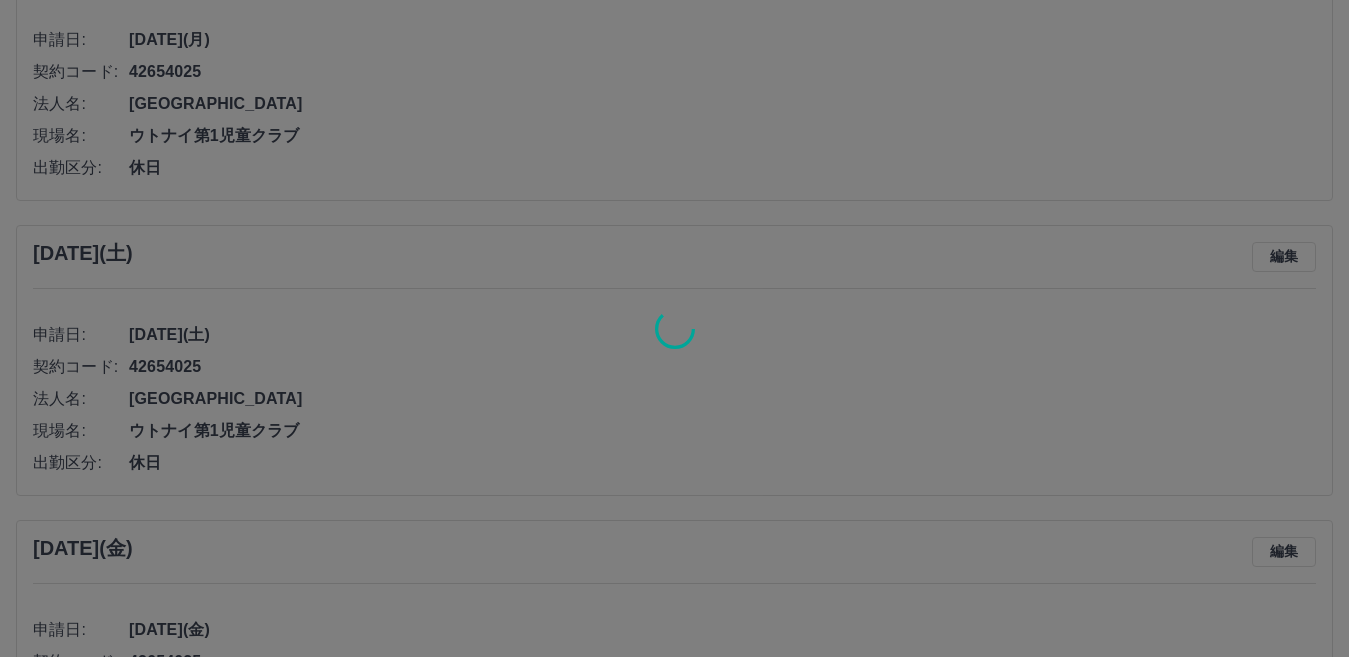 scroll, scrollTop: 978, scrollLeft: 0, axis: vertical 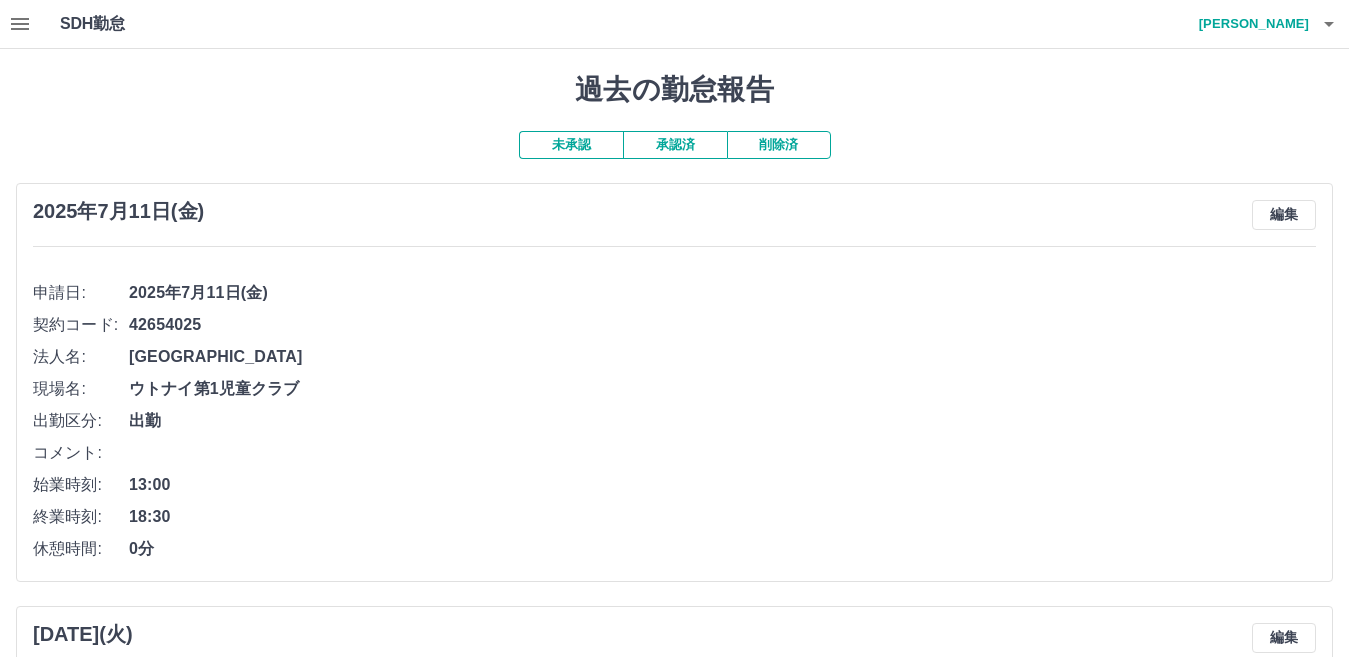click on "承認済" at bounding box center (675, 145) 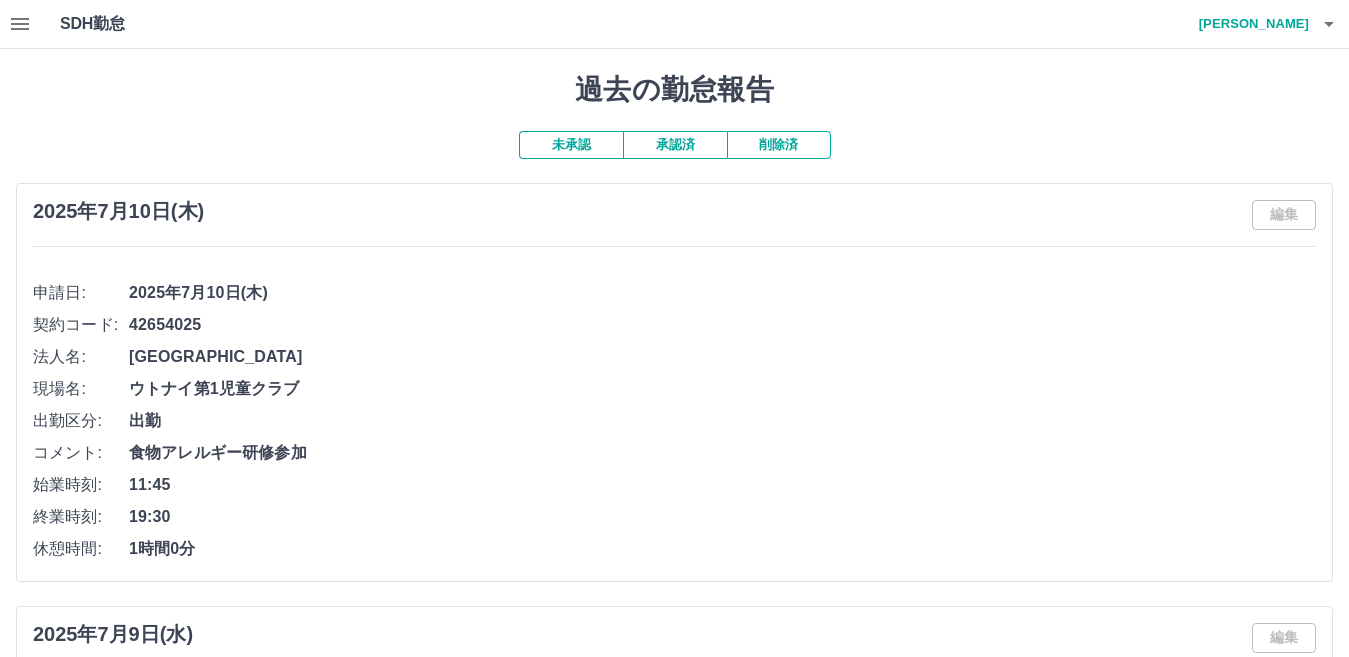 click on "承認済" at bounding box center (675, 145) 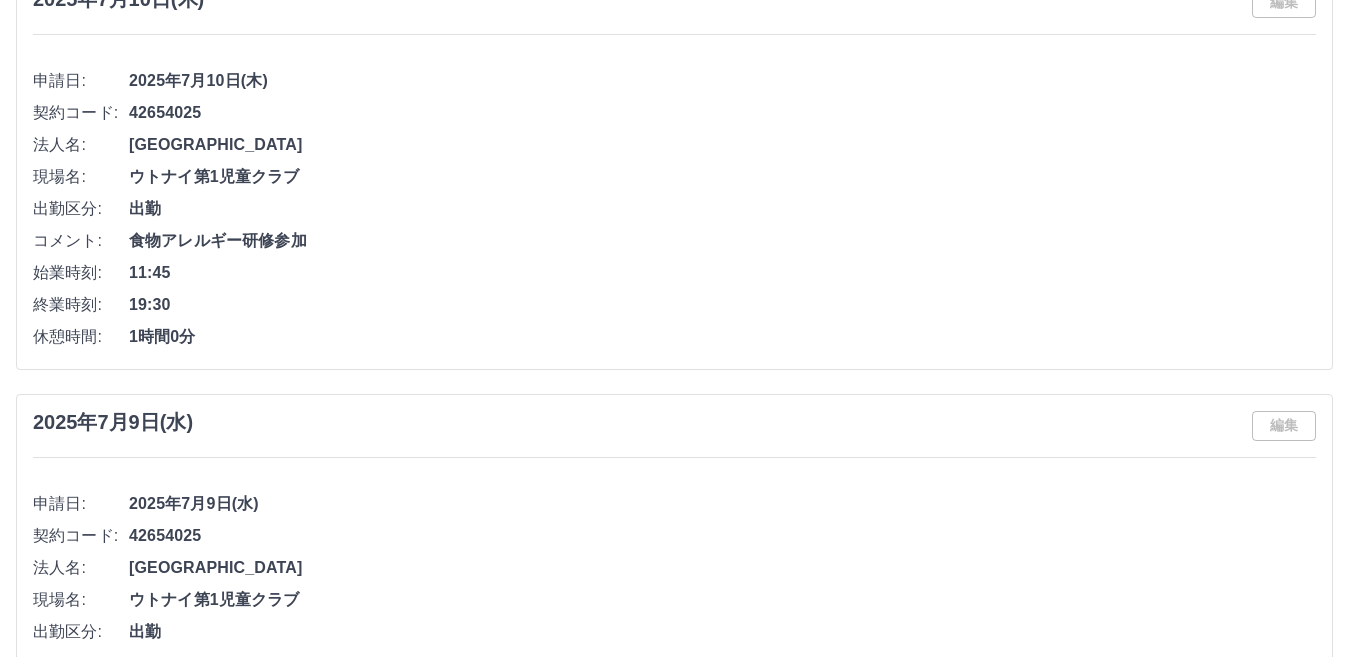 scroll, scrollTop: 0, scrollLeft: 0, axis: both 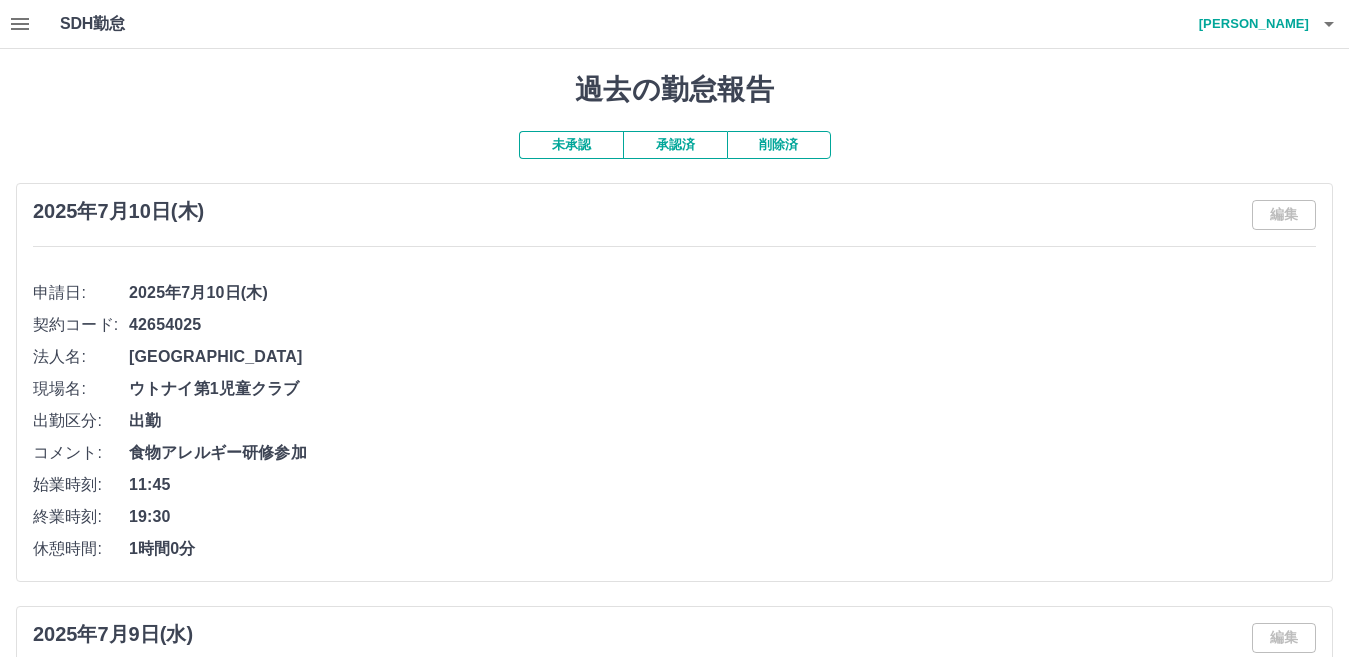 click on "未承認" at bounding box center (571, 145) 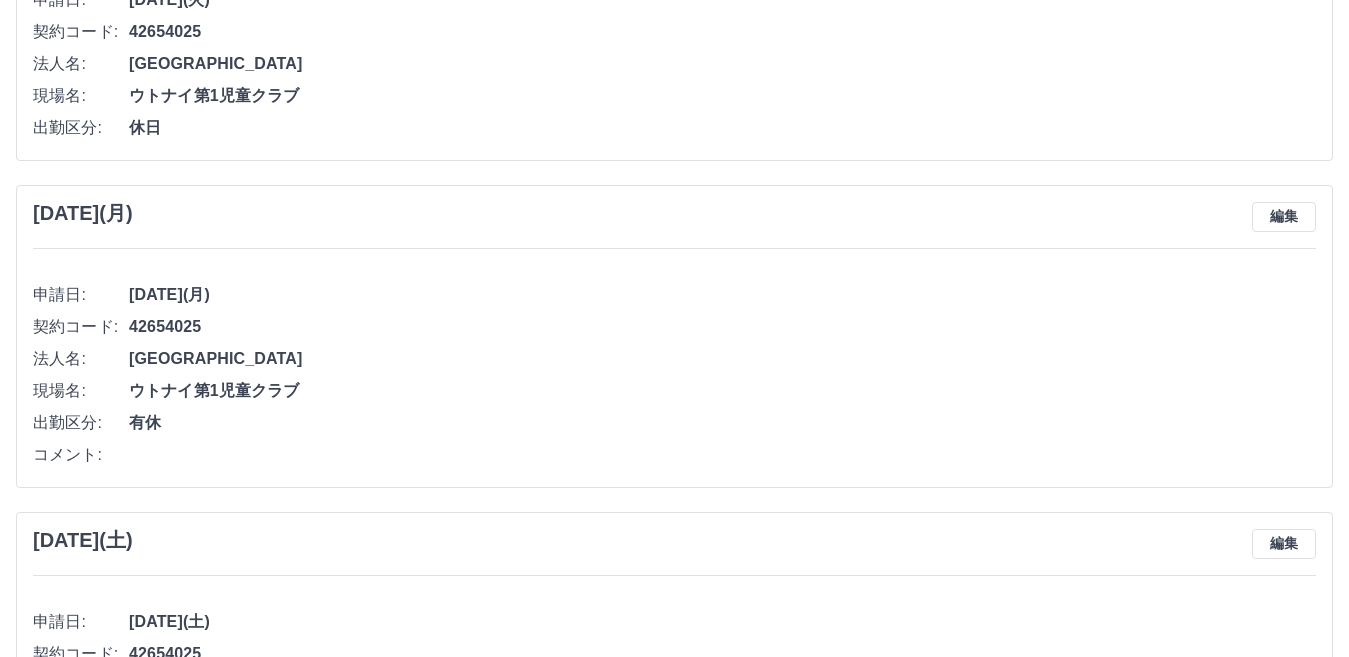 scroll, scrollTop: 724, scrollLeft: 0, axis: vertical 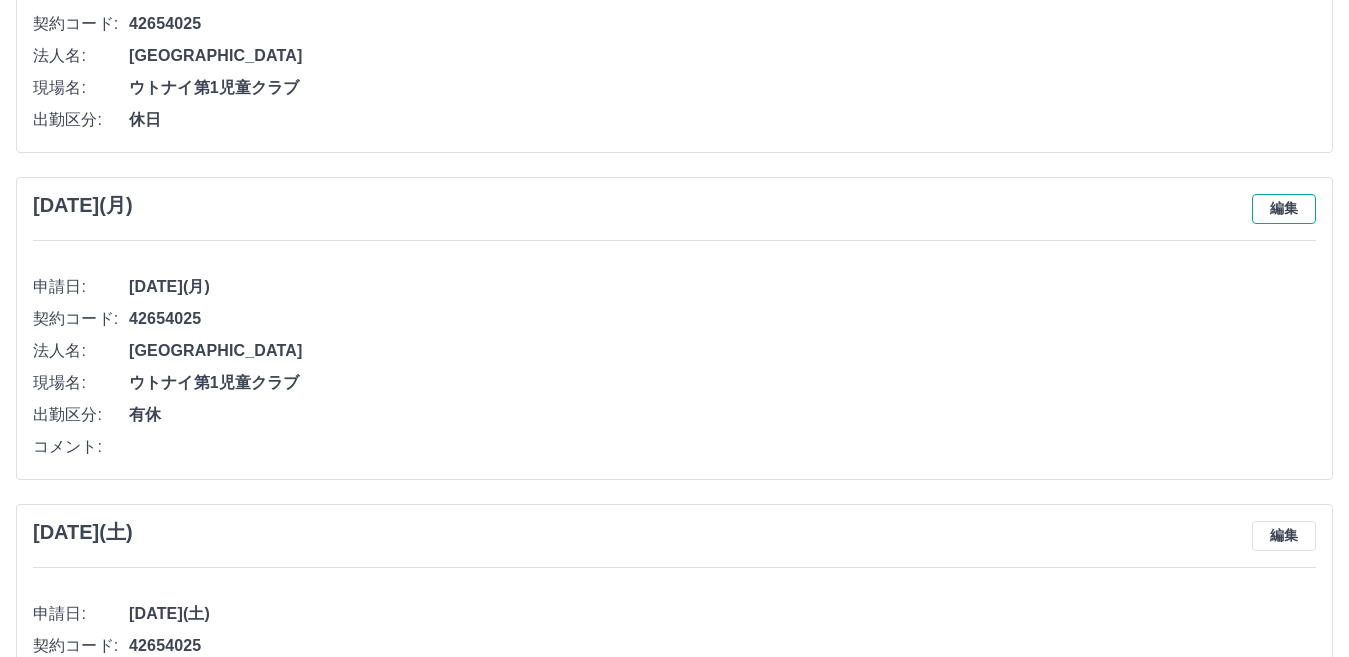click on "編集" at bounding box center (1284, 209) 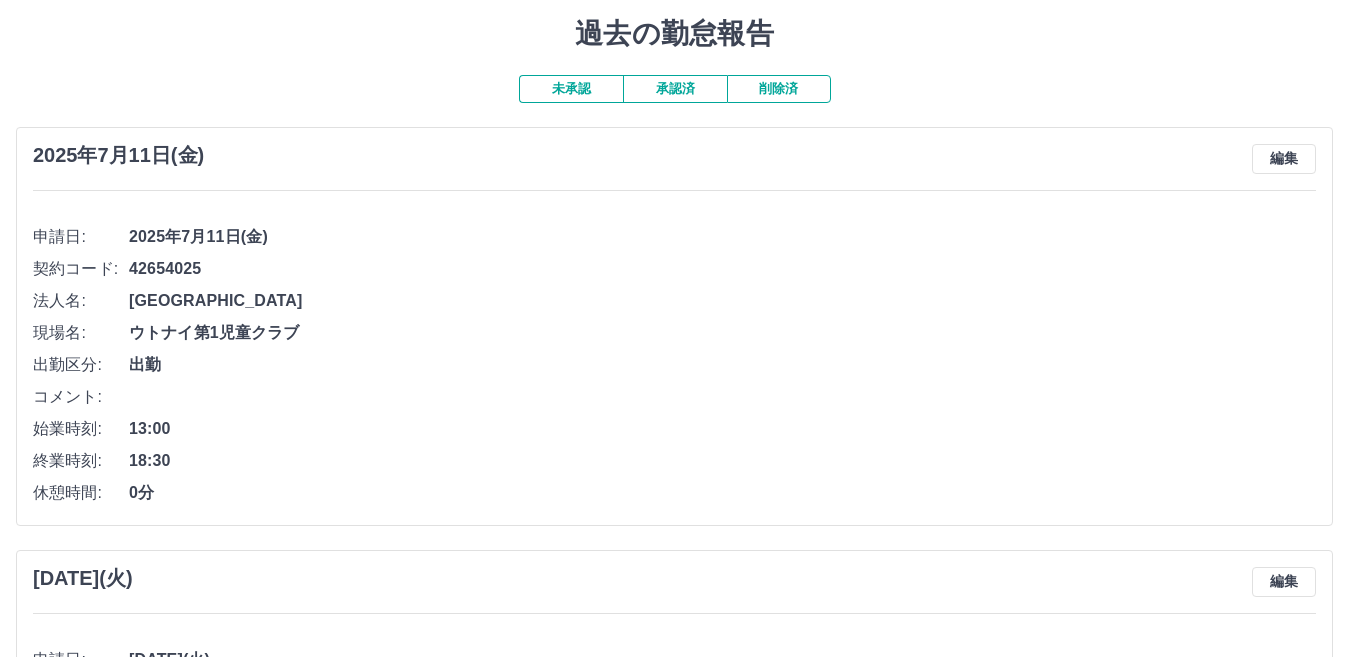 scroll, scrollTop: 24, scrollLeft: 0, axis: vertical 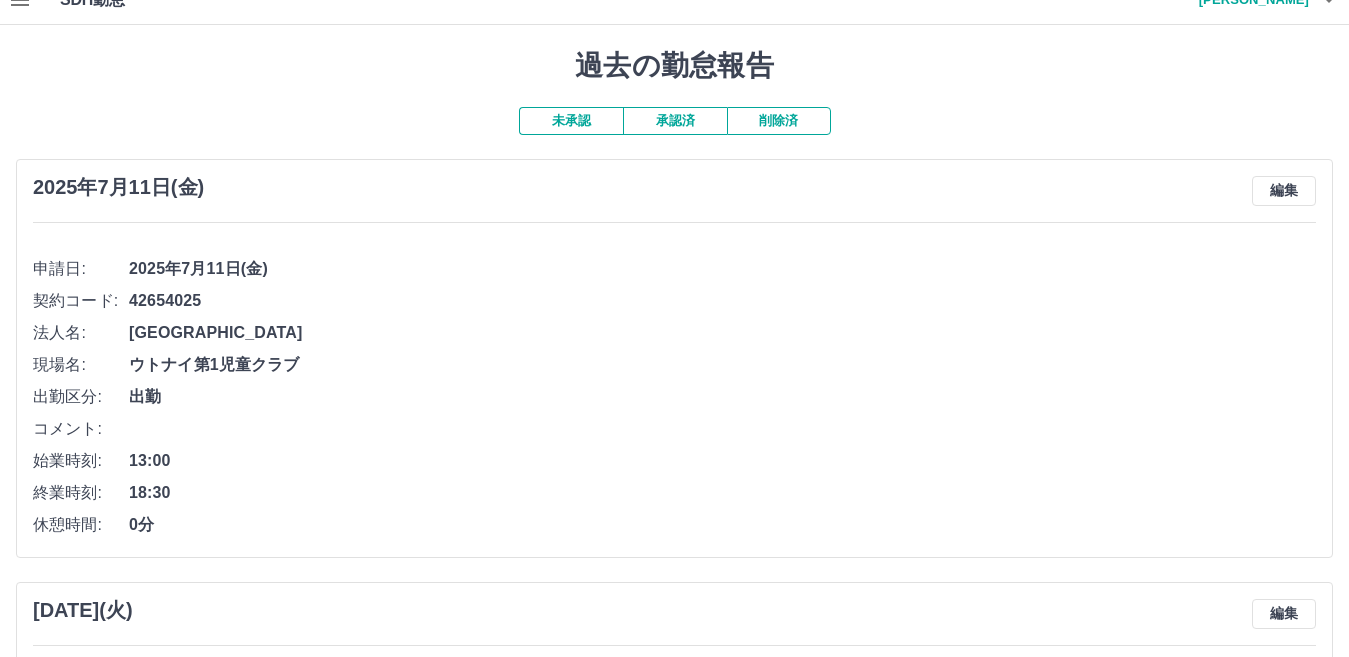 click on "承認済" at bounding box center (675, 121) 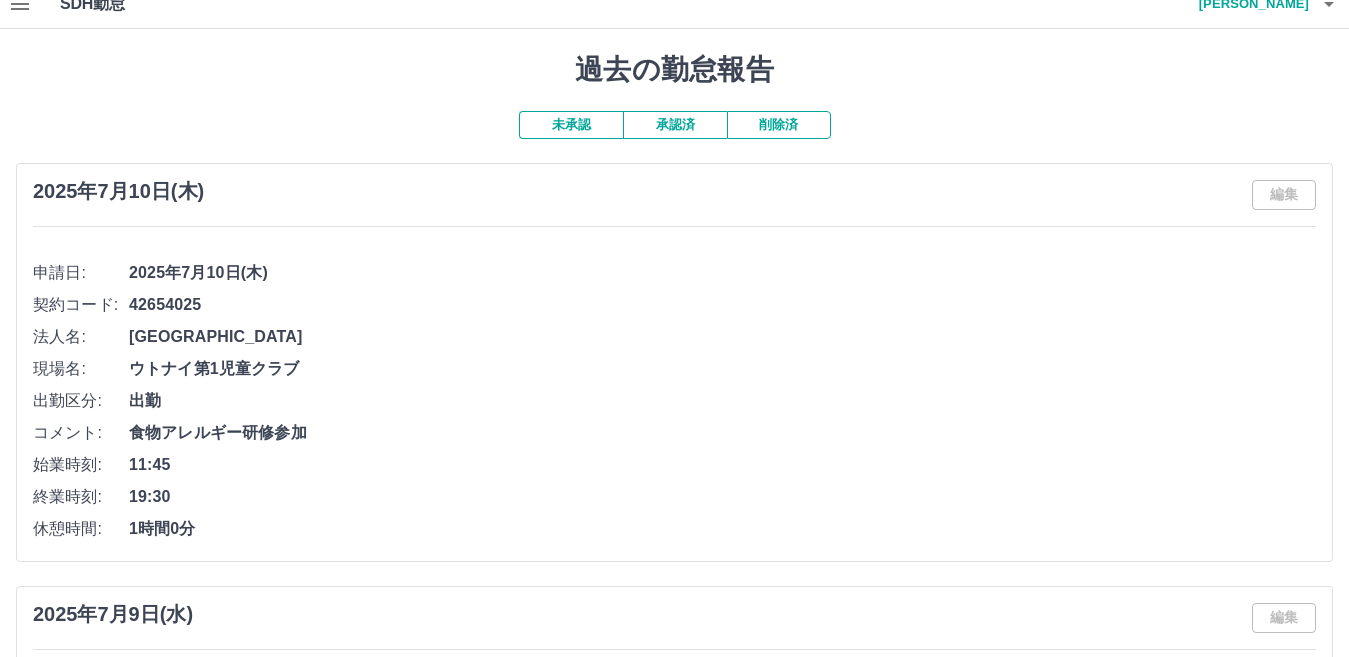 scroll, scrollTop: 0, scrollLeft: 0, axis: both 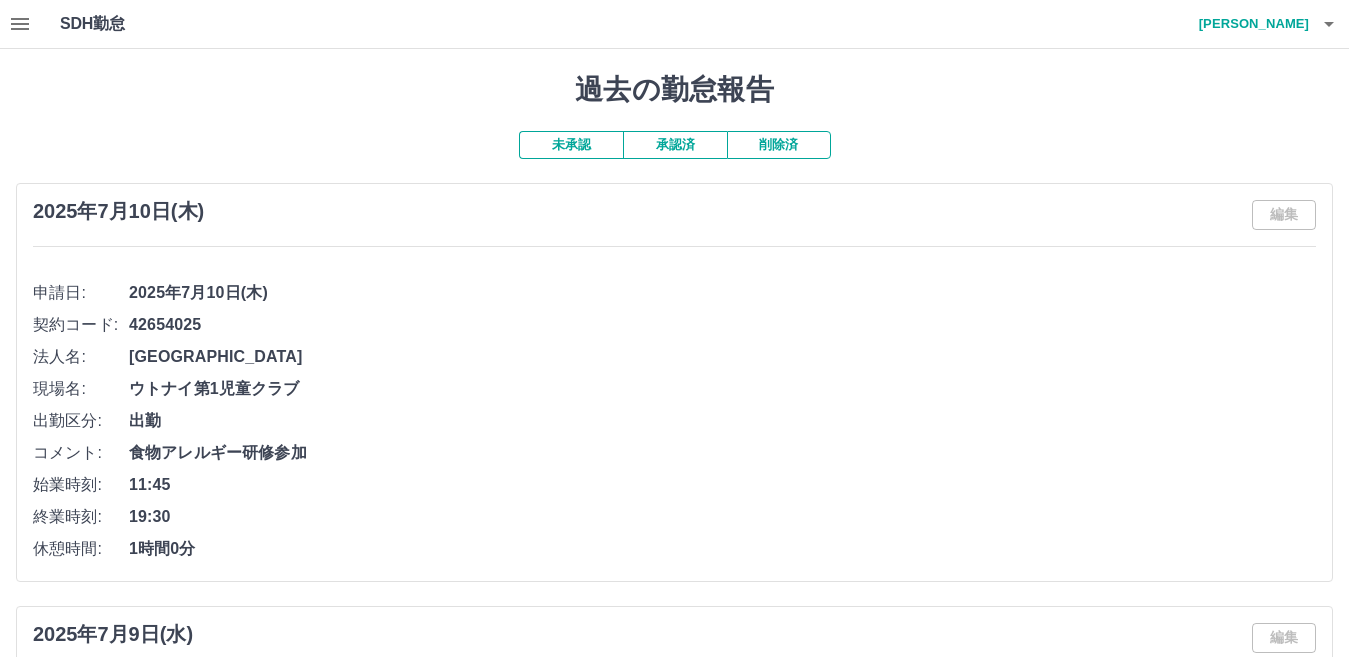 click on "未承認" at bounding box center [571, 145] 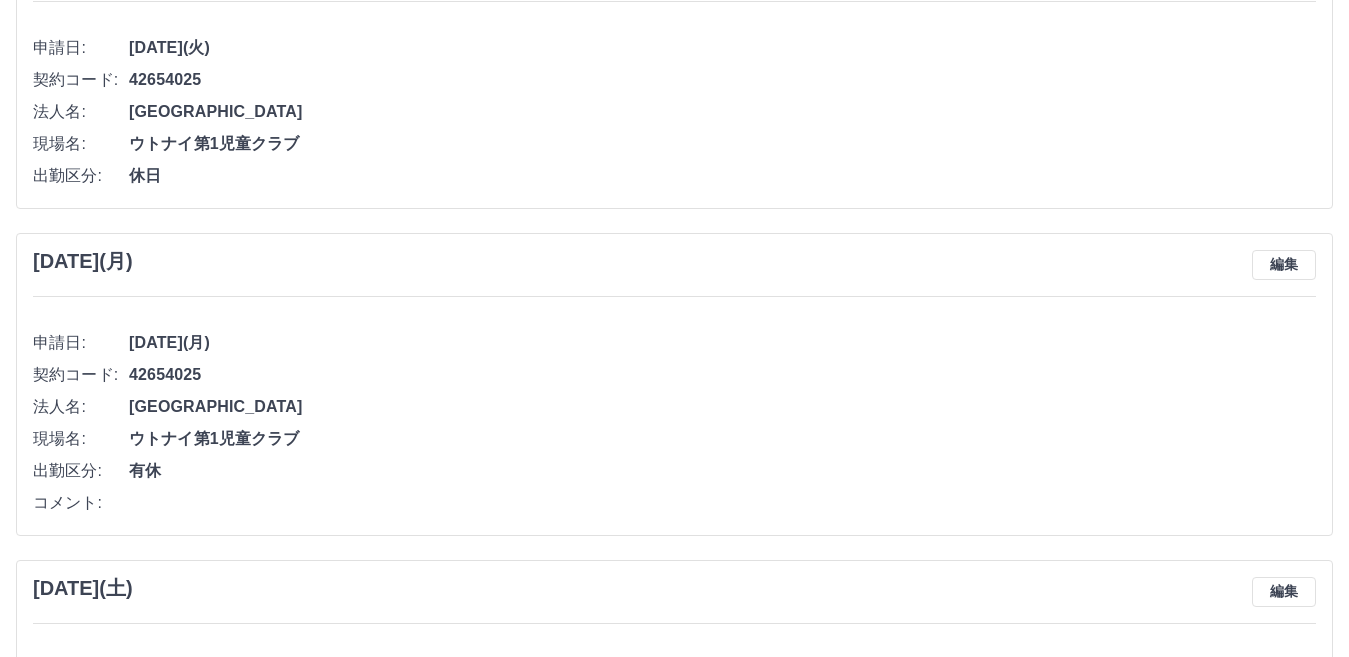 scroll, scrollTop: 500, scrollLeft: 0, axis: vertical 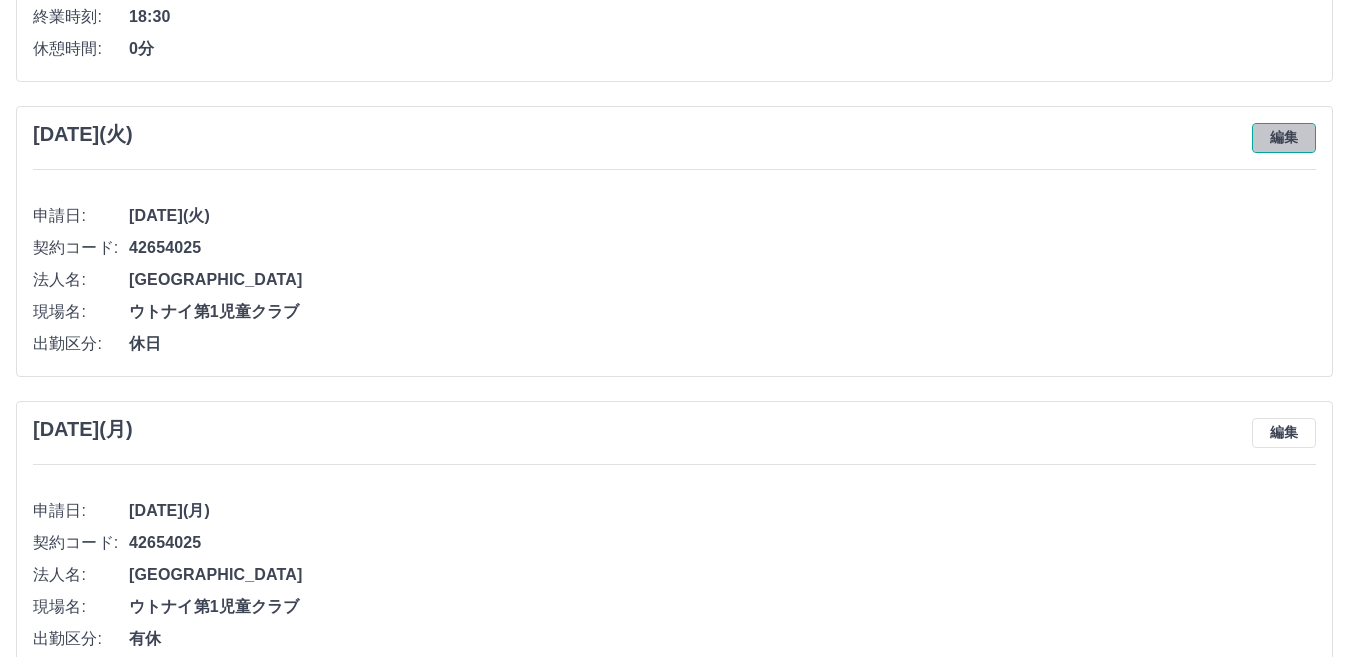click on "編集" at bounding box center (1284, 138) 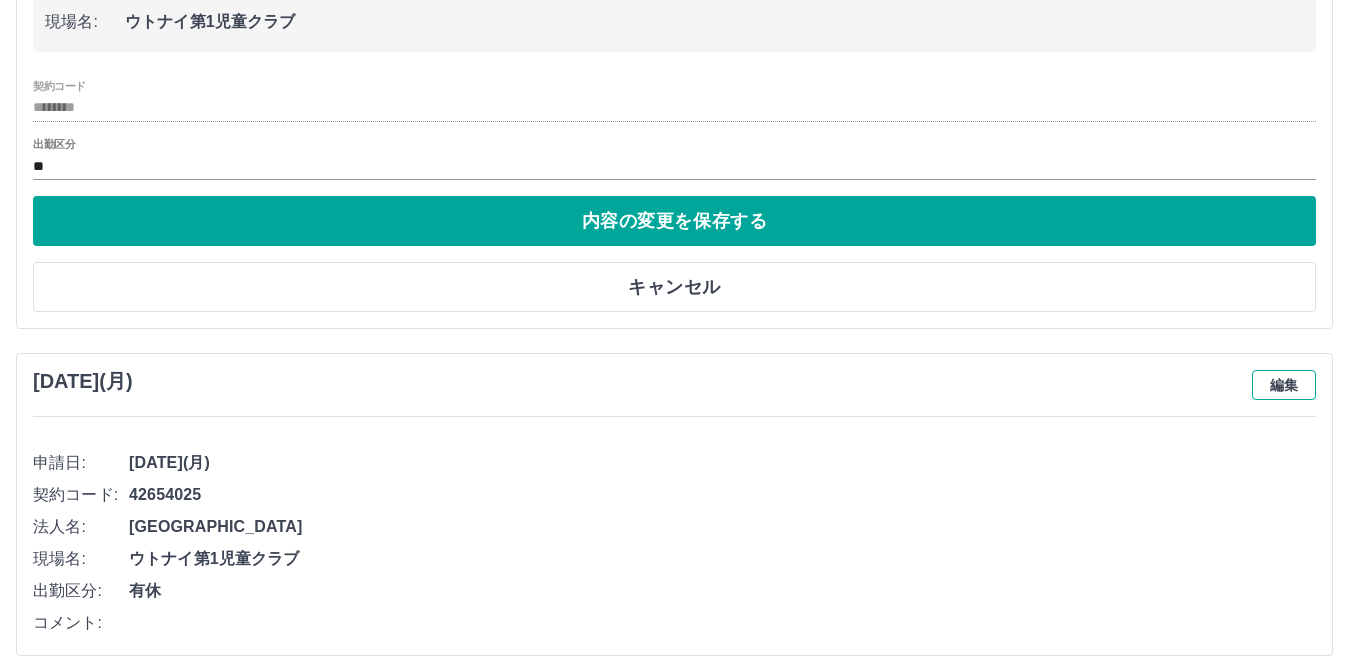 scroll, scrollTop: 800, scrollLeft: 0, axis: vertical 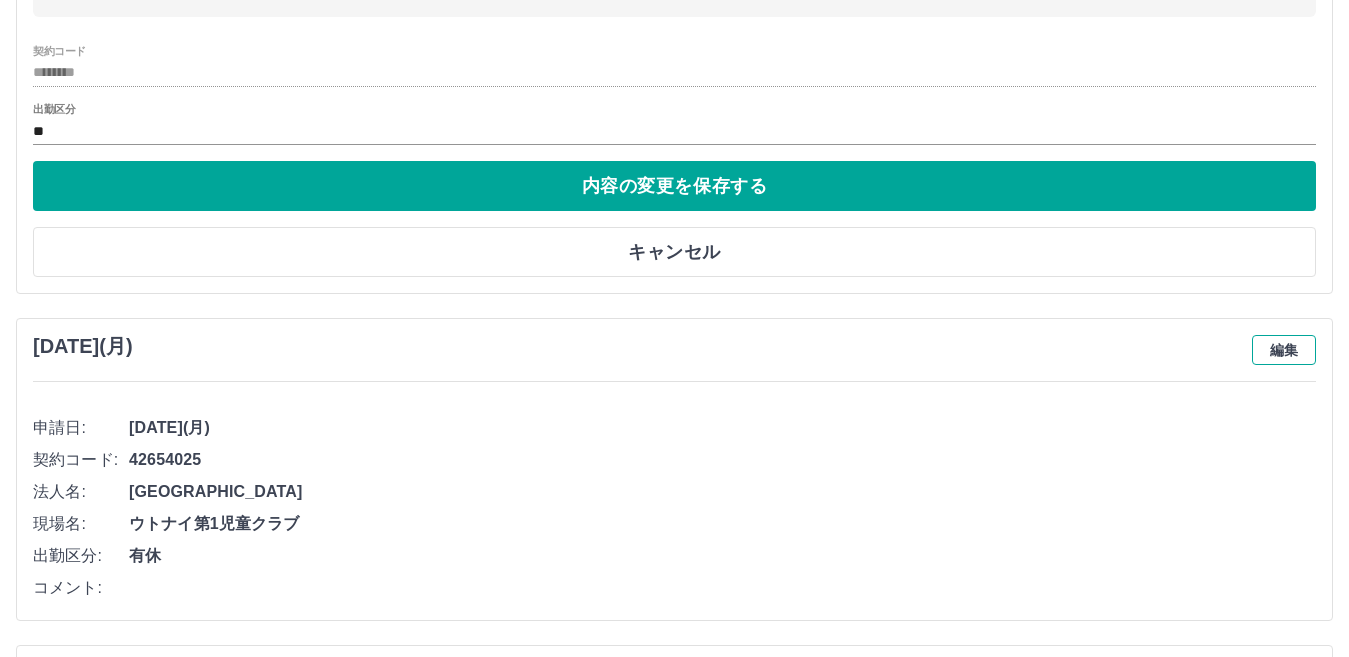 click on "編集" at bounding box center [1284, 350] 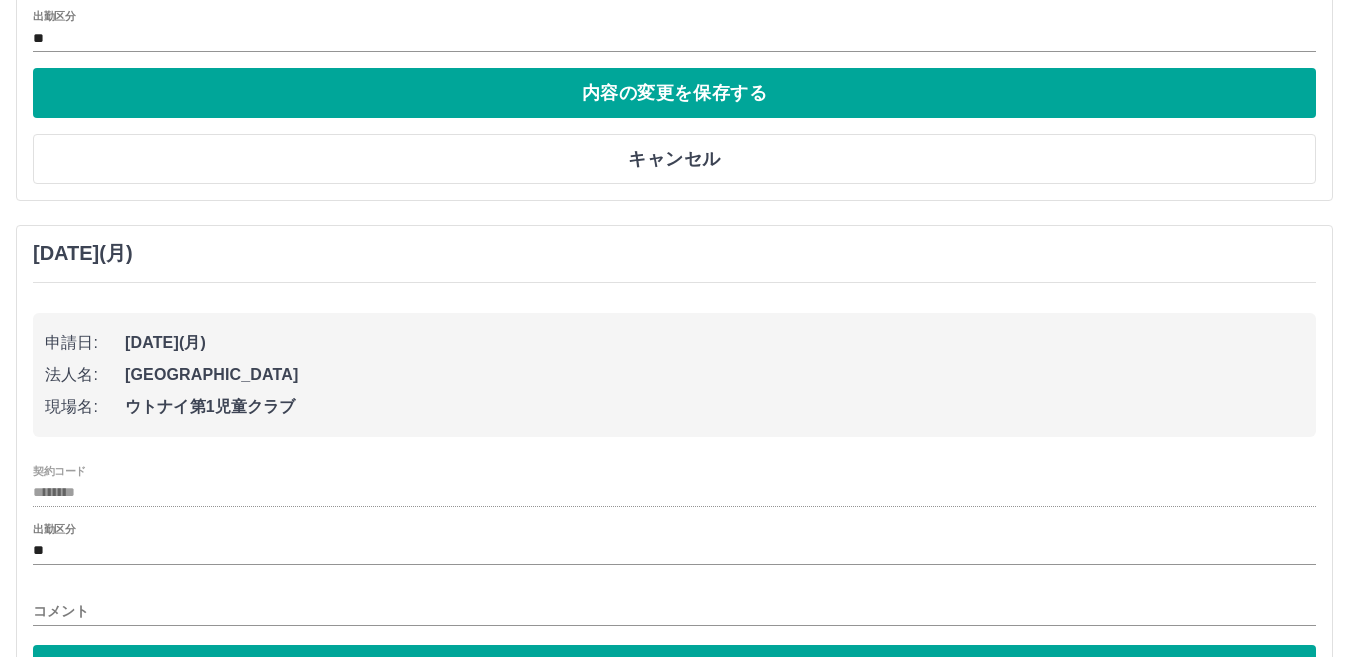 scroll, scrollTop: 1000, scrollLeft: 0, axis: vertical 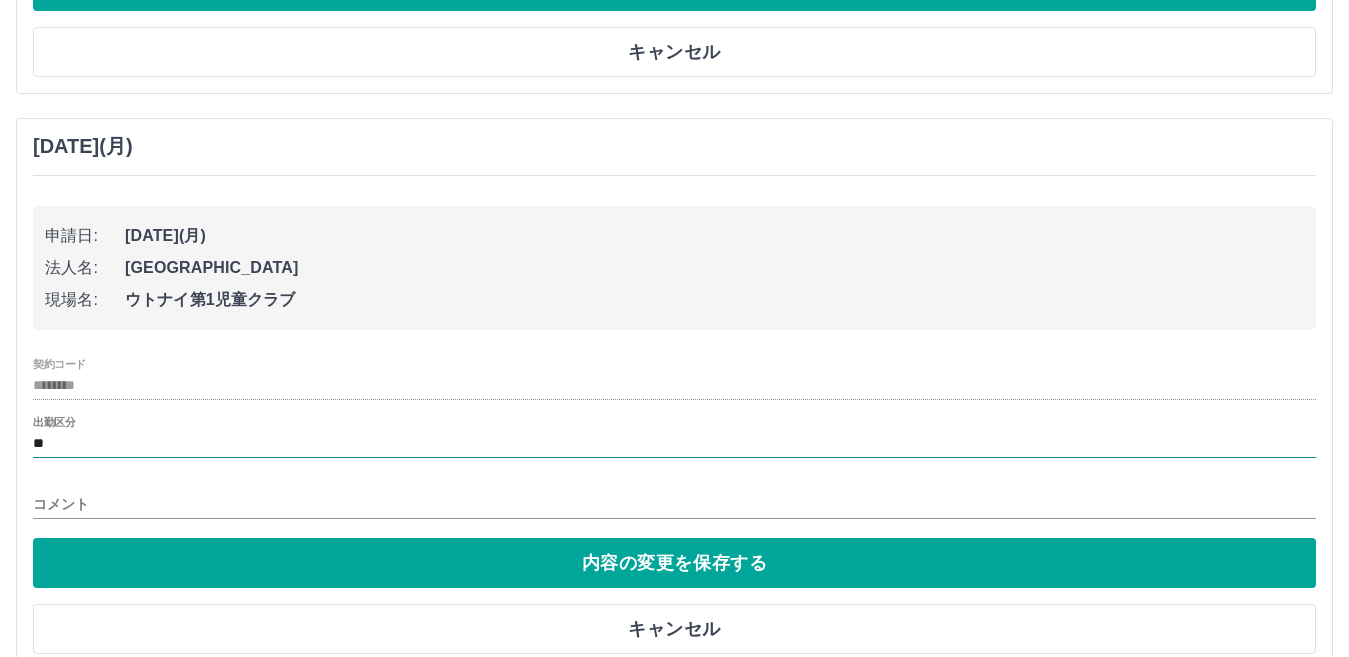 click on "**" at bounding box center [674, -69] 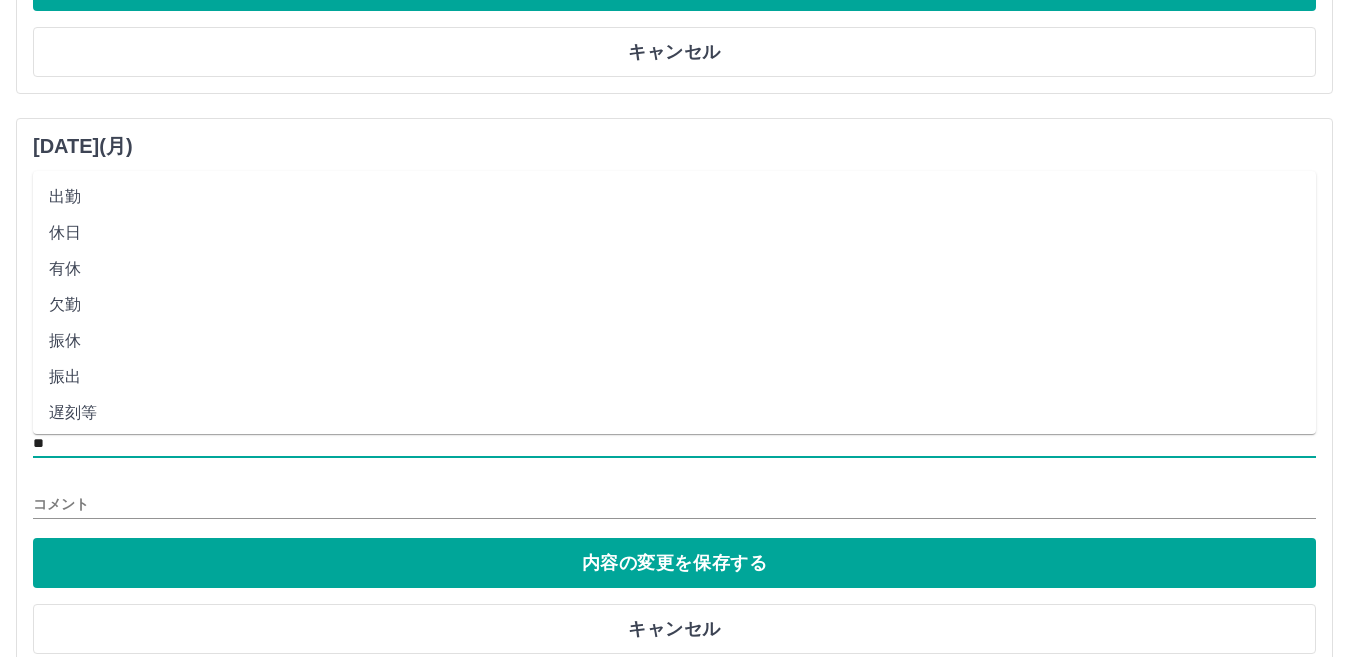 scroll, scrollTop: 200, scrollLeft: 0, axis: vertical 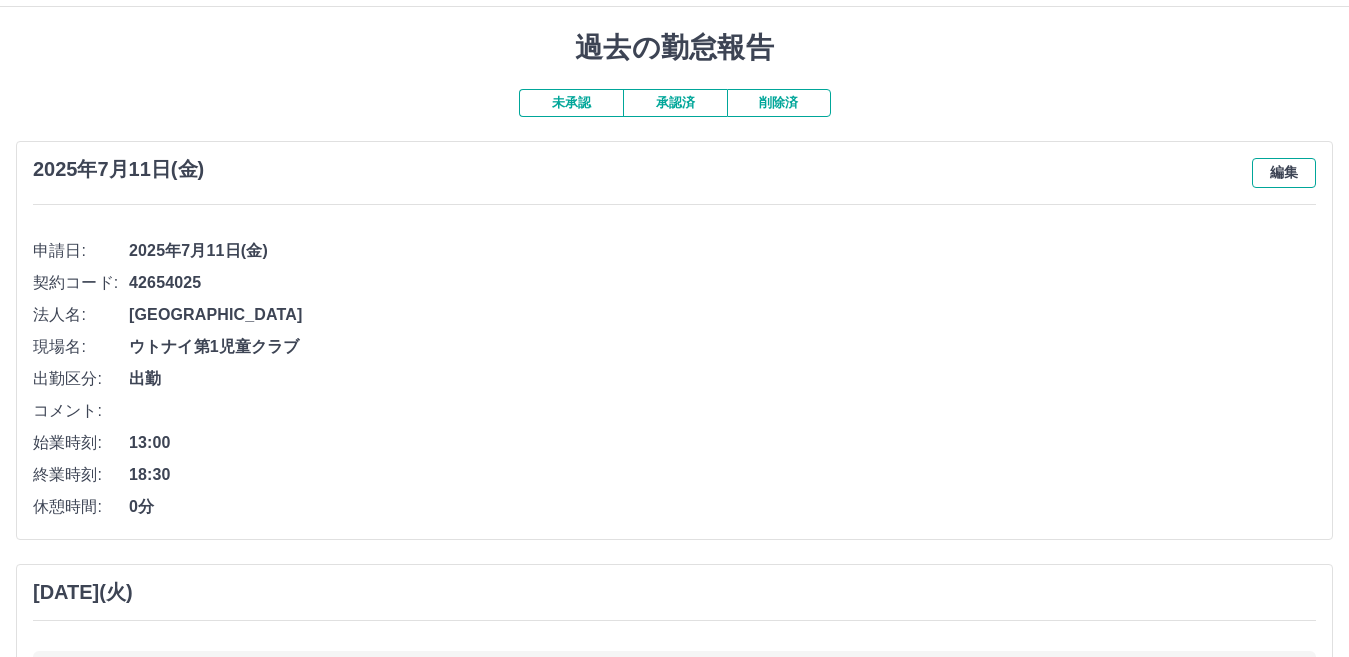 click on "編集" at bounding box center [1284, 173] 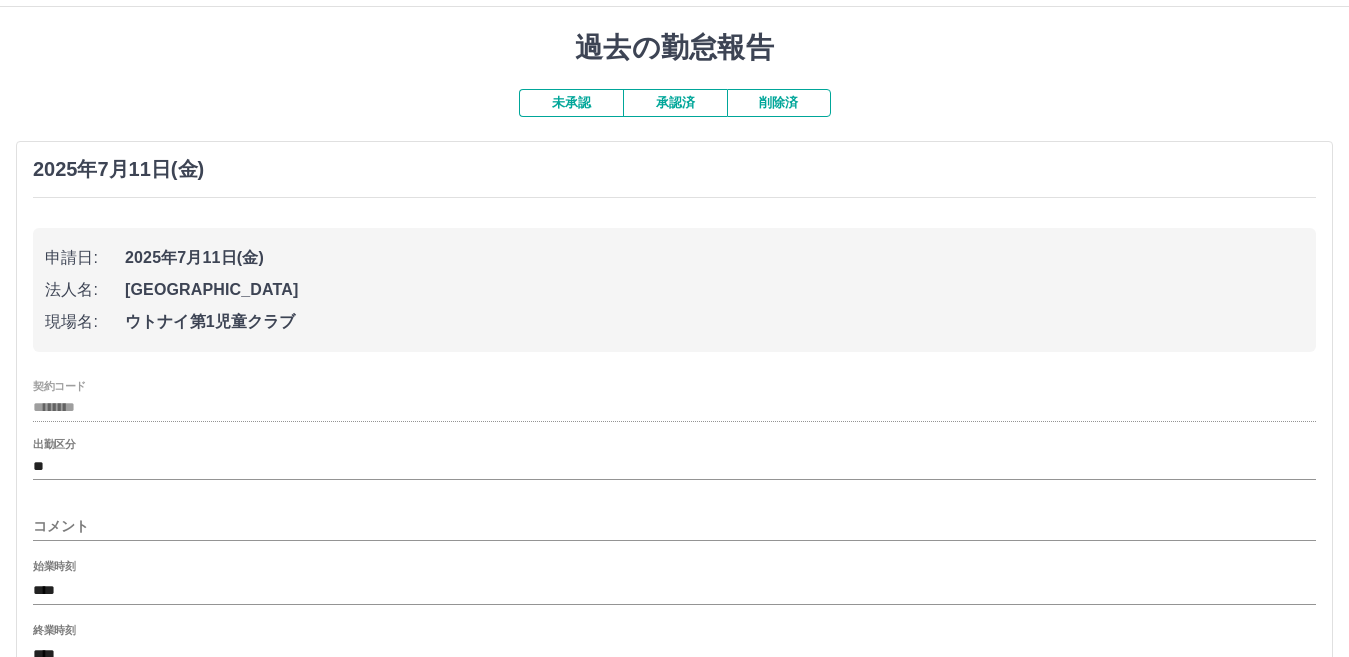 click on "2025年7月11日(金)" at bounding box center [674, 169] 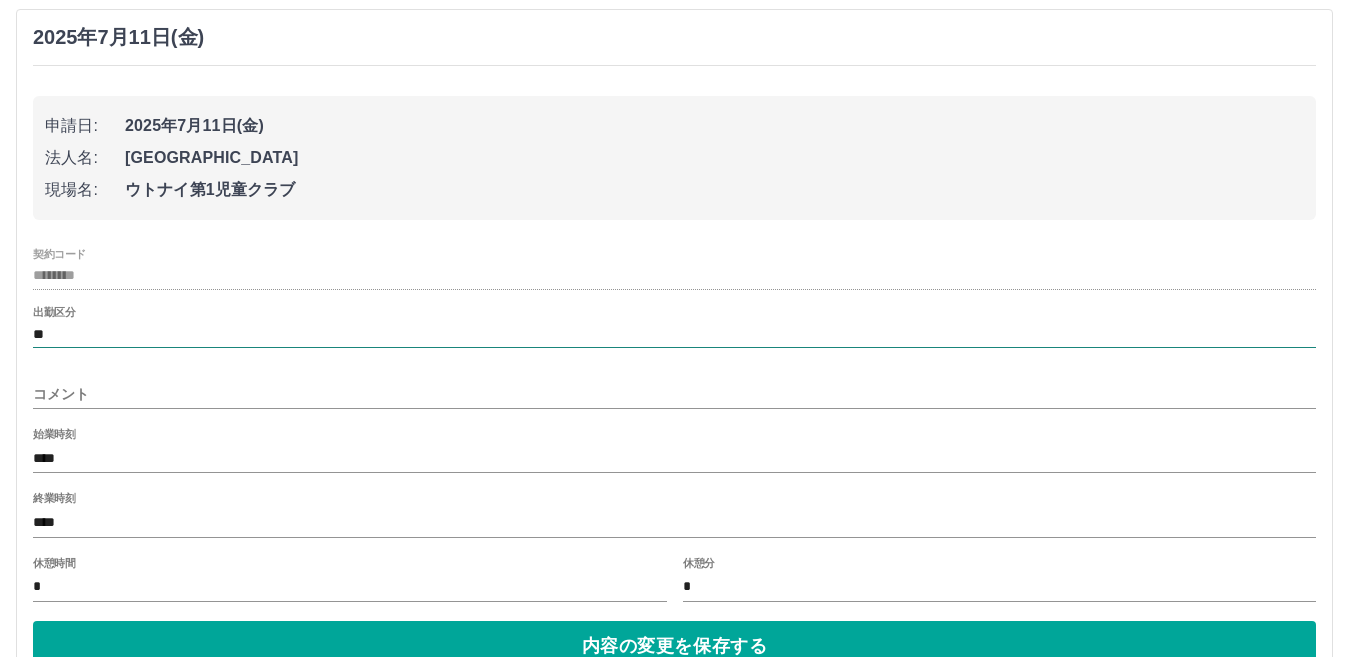 scroll, scrollTop: 442, scrollLeft: 0, axis: vertical 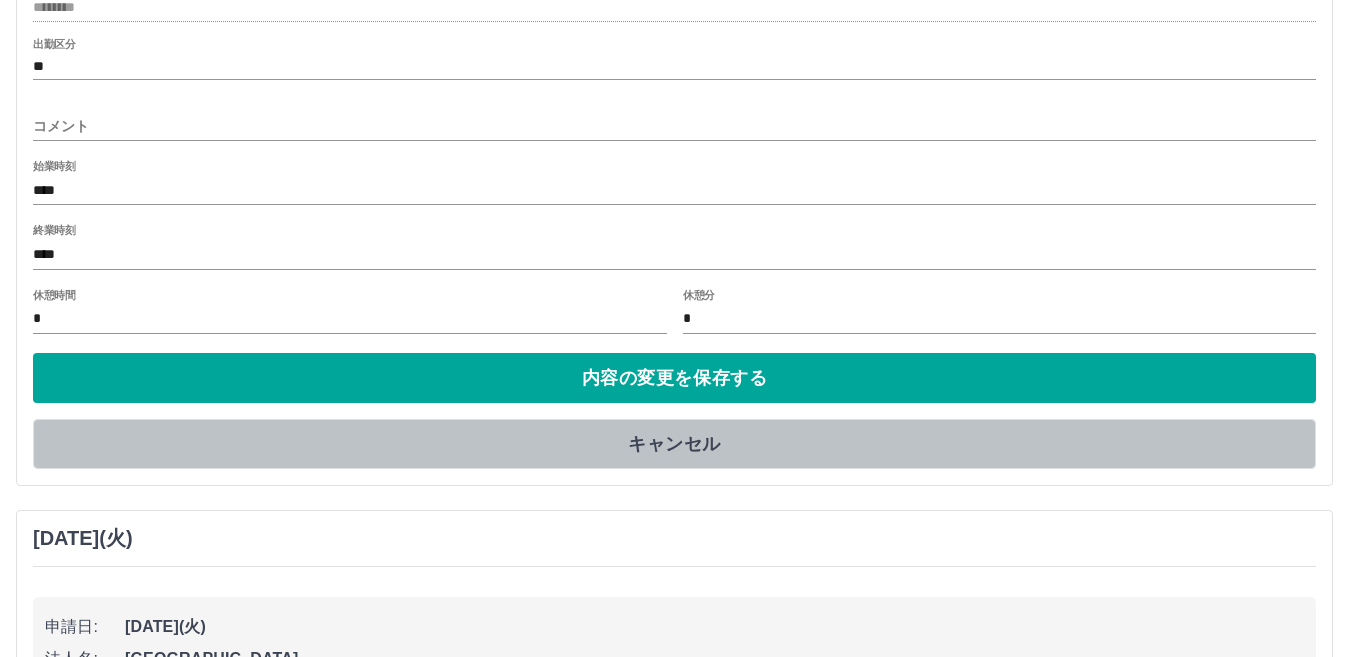 click on "キャンセル" at bounding box center (674, 444) 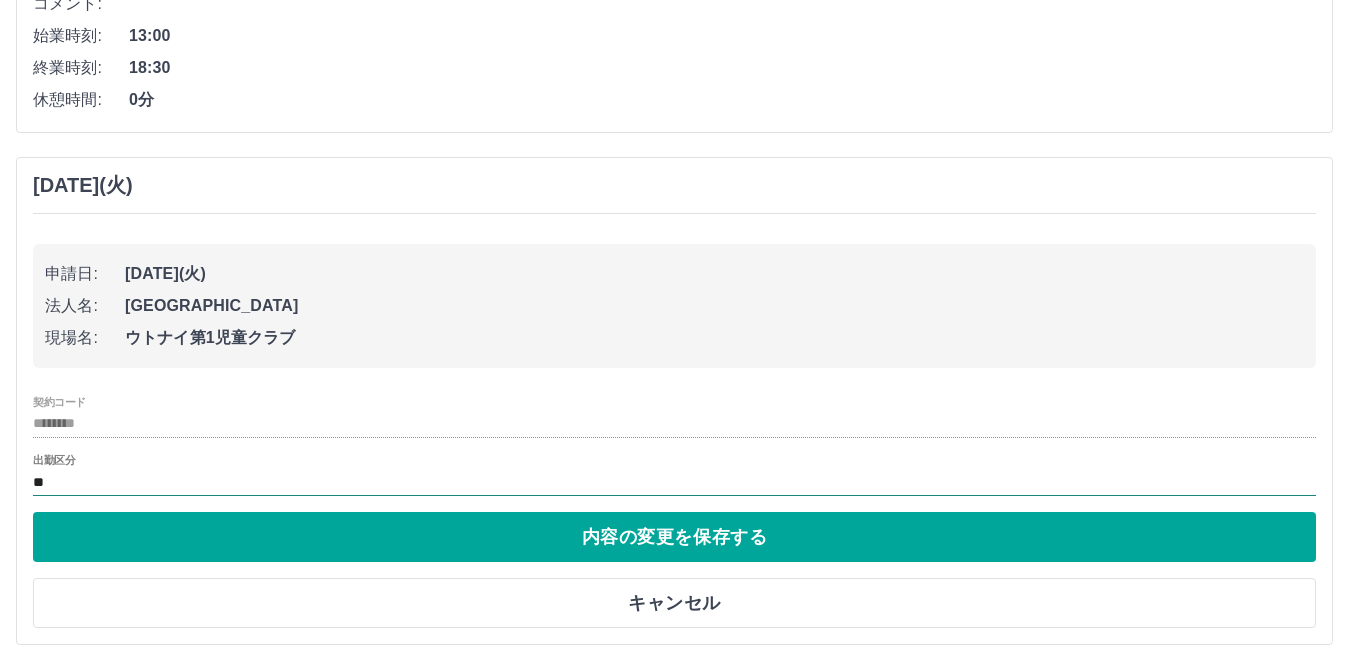 click on "**" at bounding box center [674, 482] 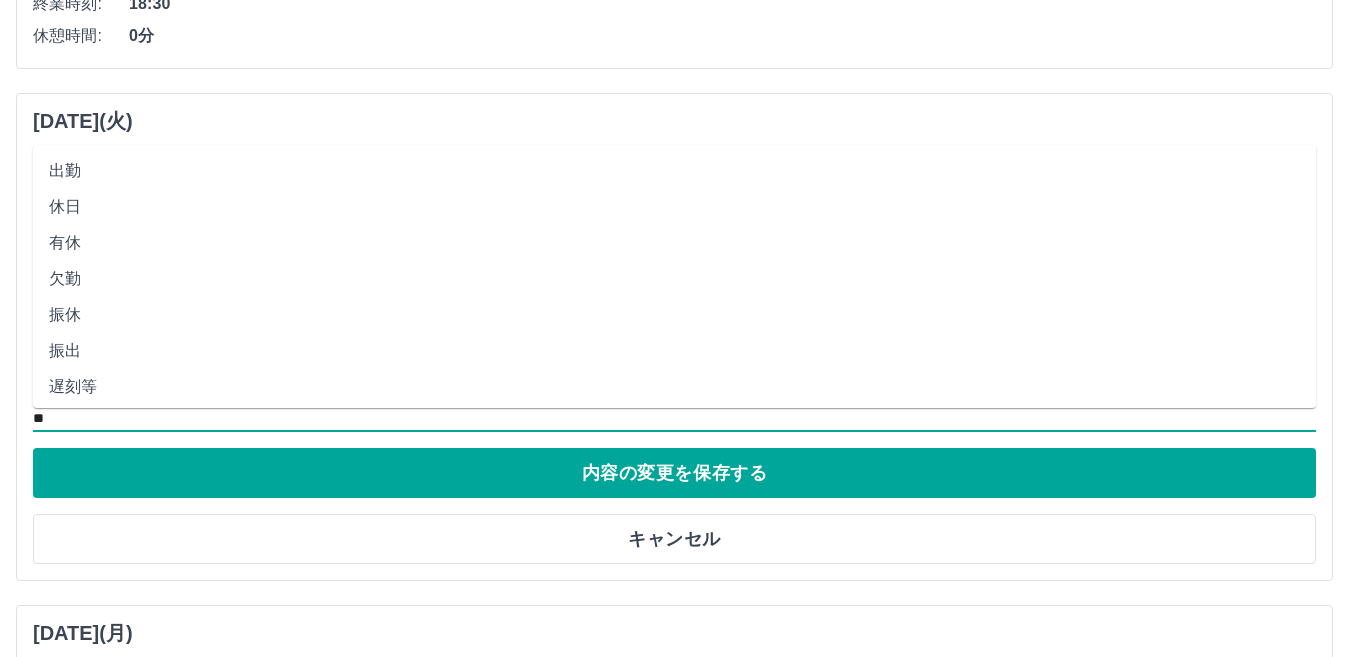 scroll, scrollTop: 549, scrollLeft: 0, axis: vertical 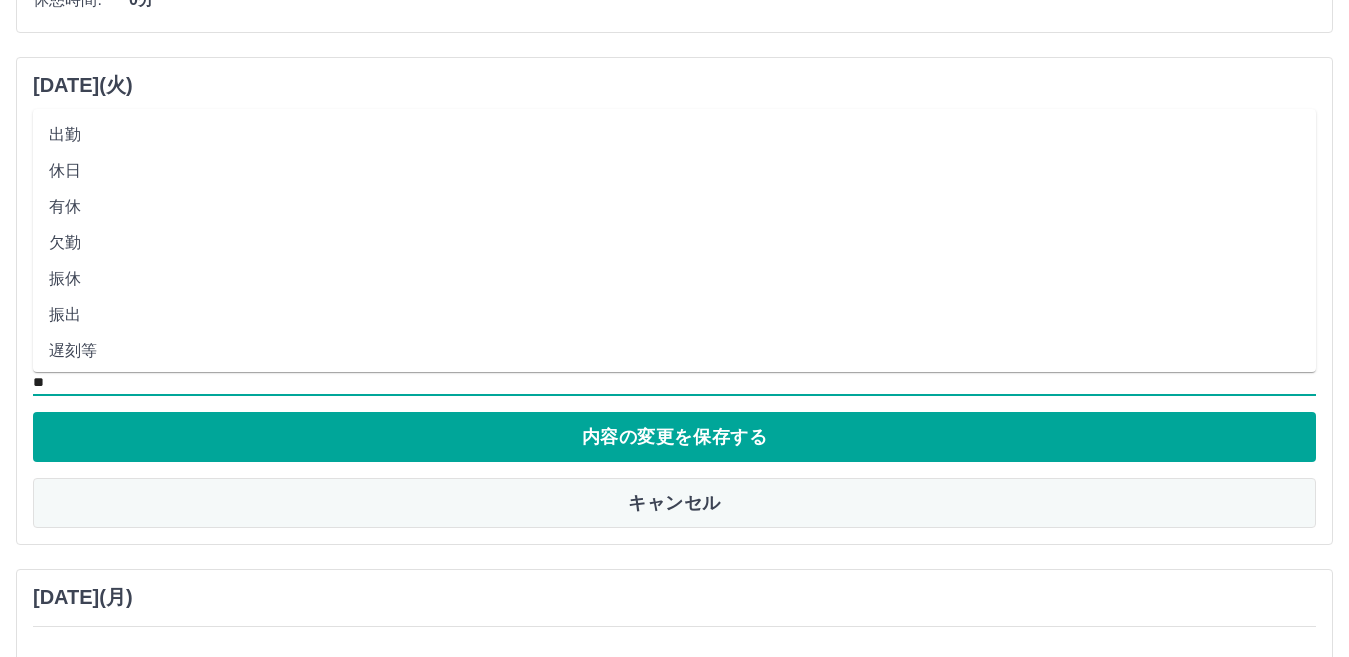 click on "キャンセル" at bounding box center (674, 503) 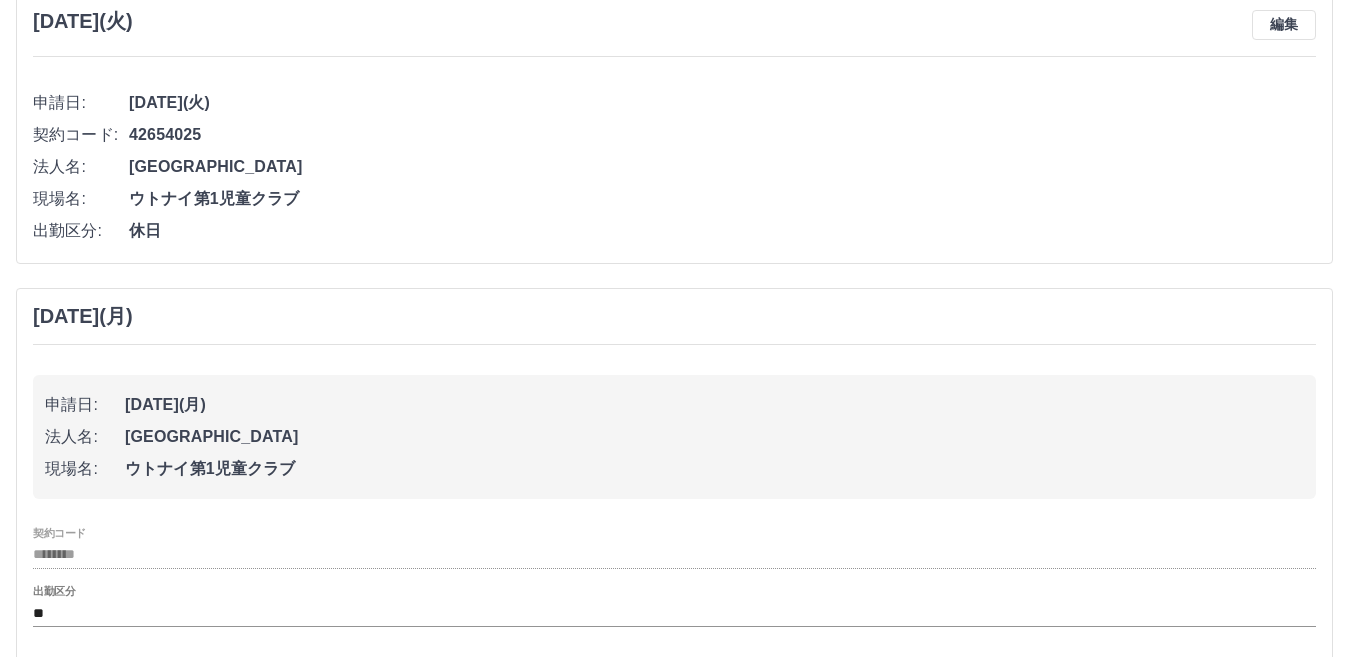 scroll, scrollTop: 649, scrollLeft: 0, axis: vertical 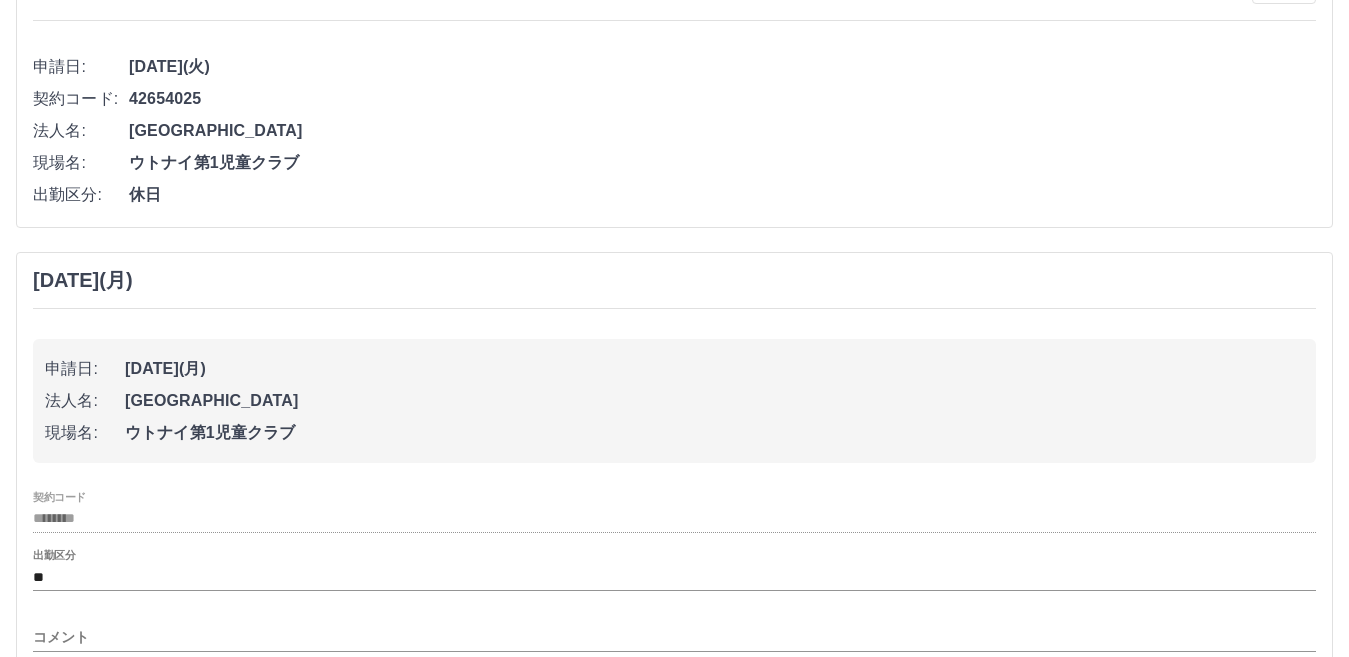 click on "出勤区分 **" at bounding box center (674, 570) 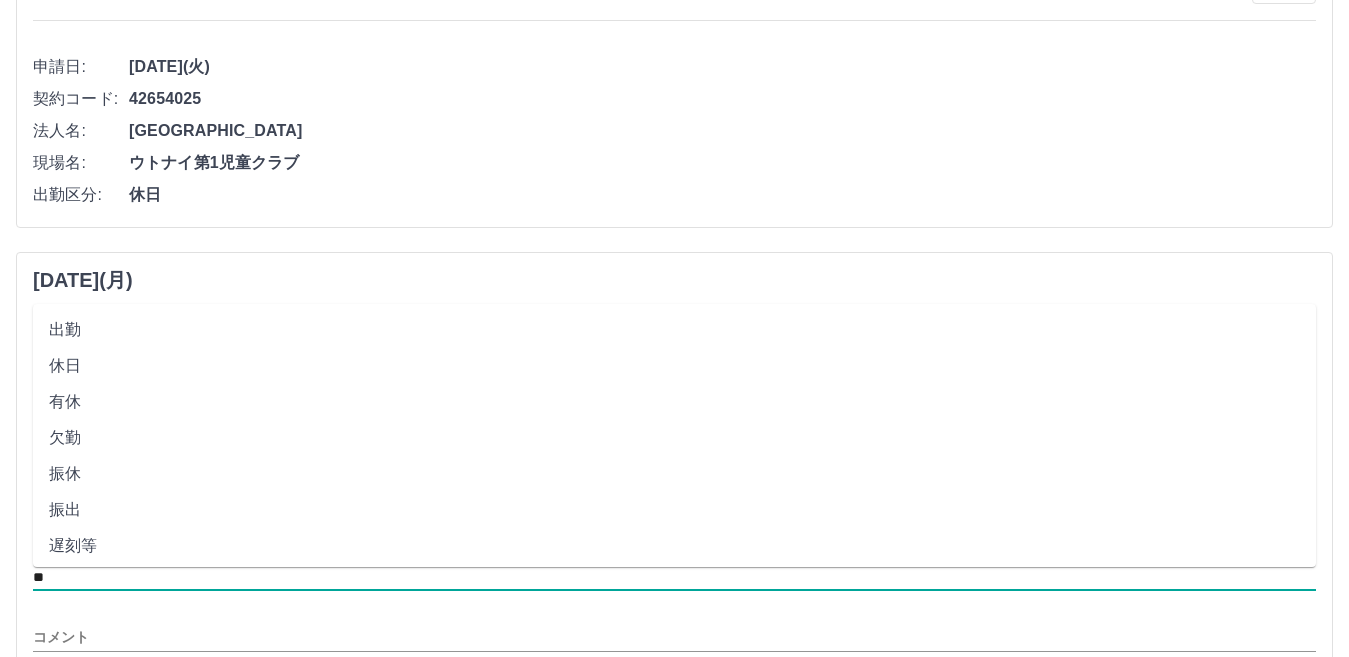 click on "**" at bounding box center (674, 577) 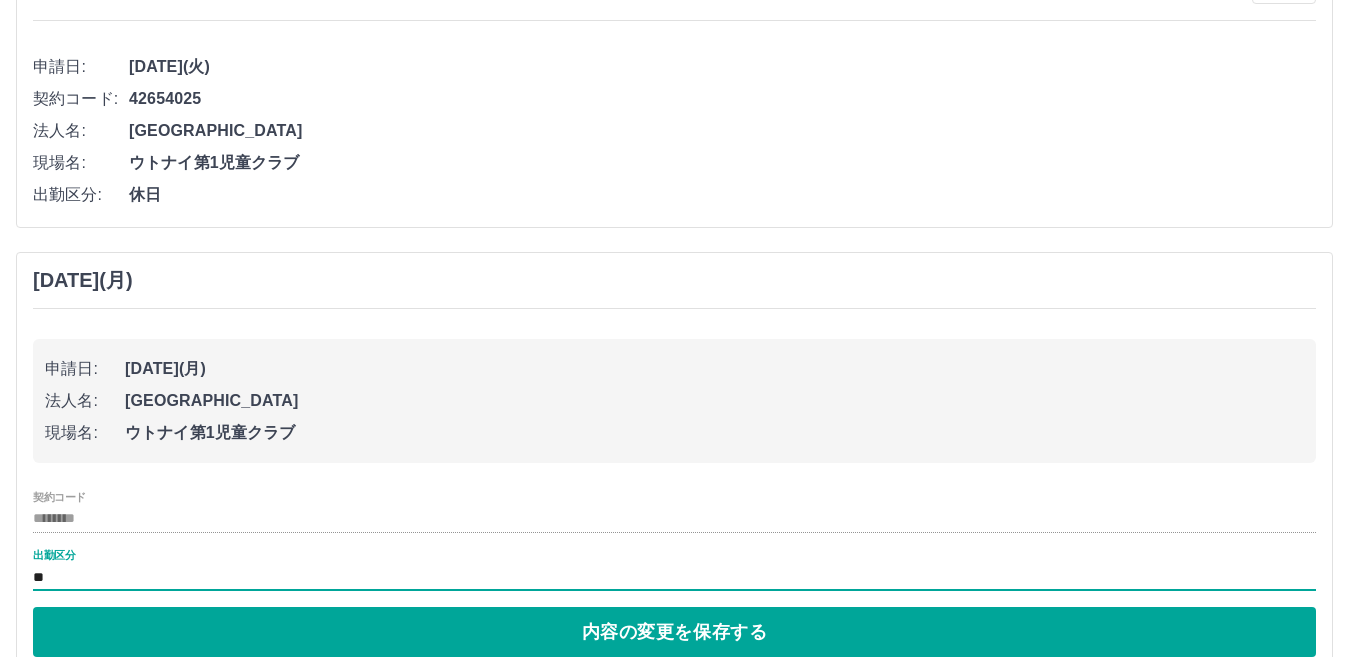 type on "**" 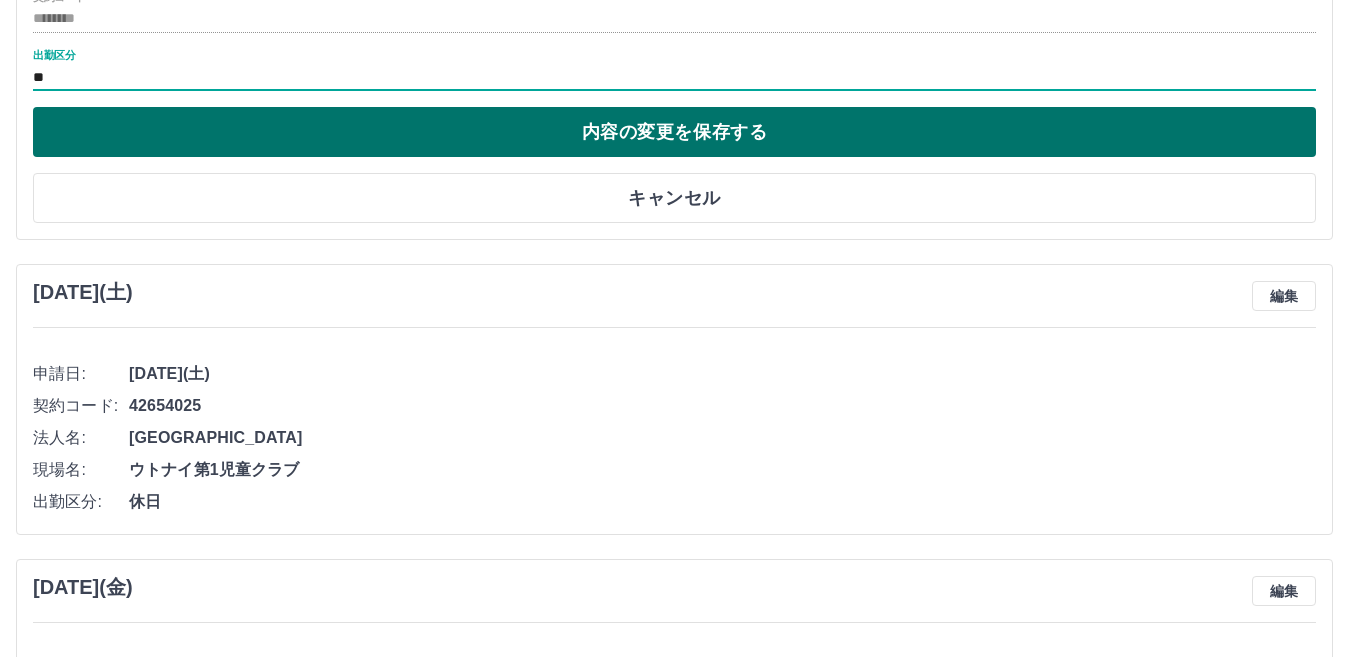 click on "内容の変更を保存する" at bounding box center [674, 132] 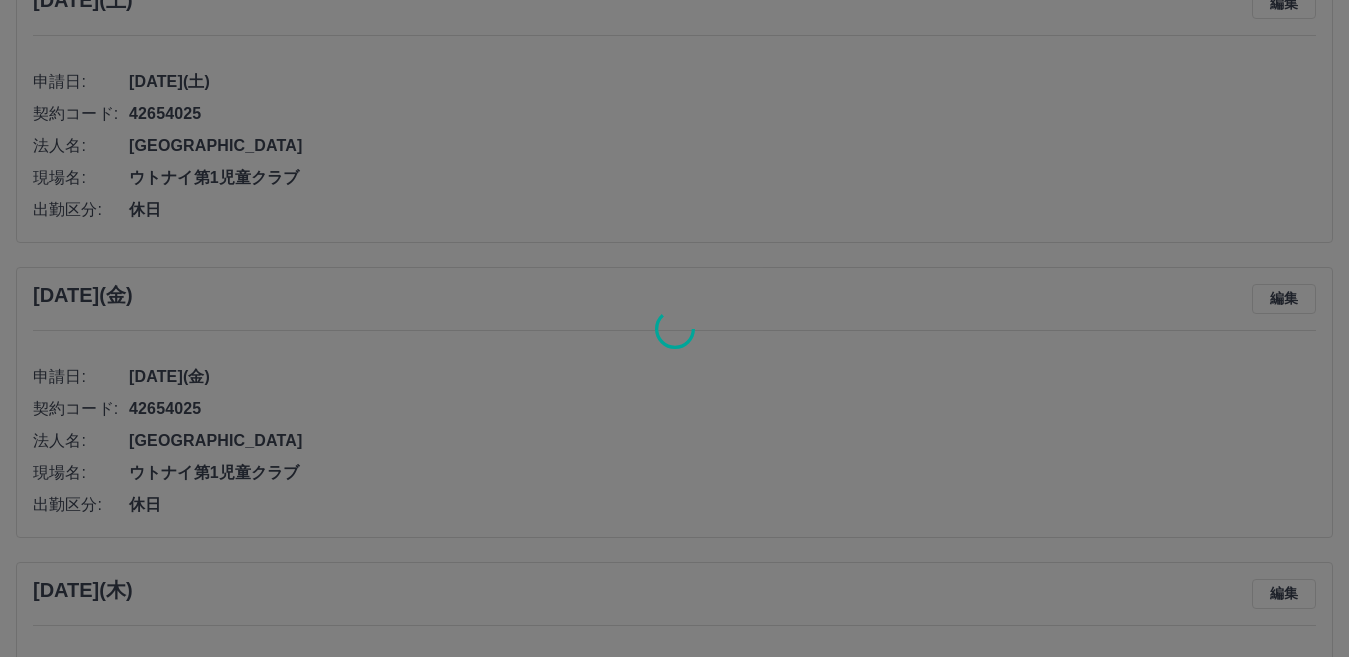 scroll, scrollTop: 1456, scrollLeft: 0, axis: vertical 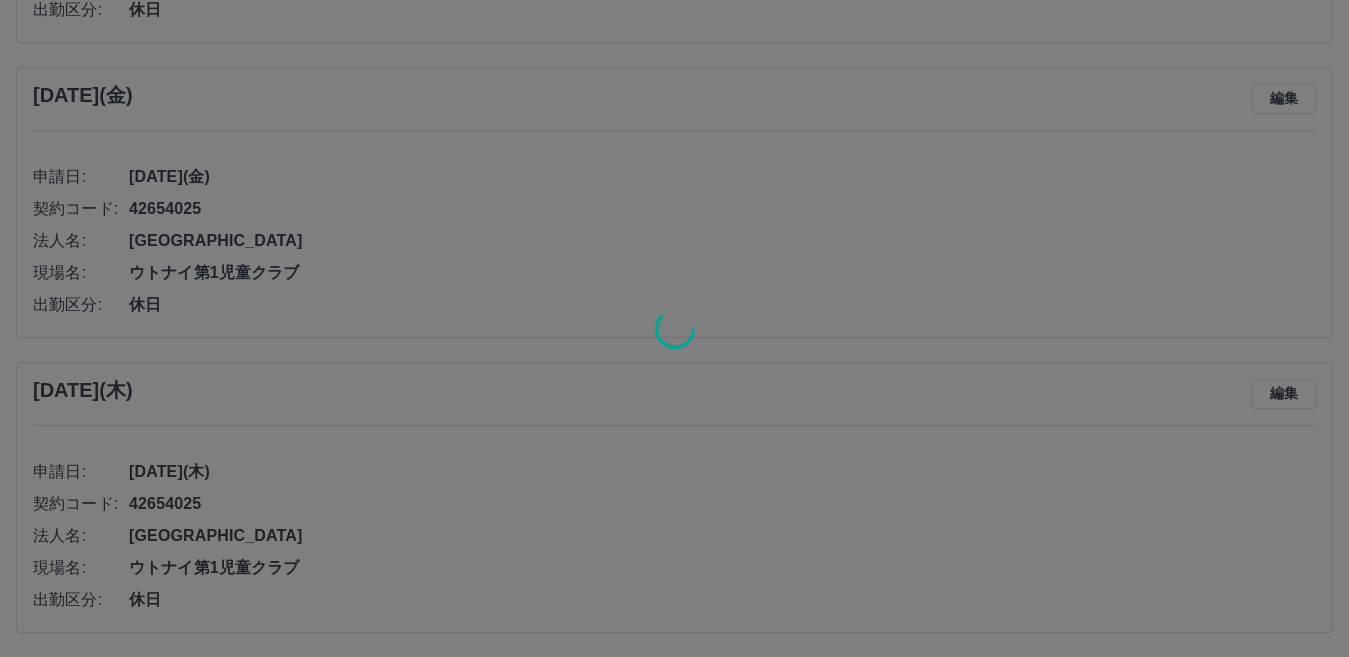 click at bounding box center [674, 328] 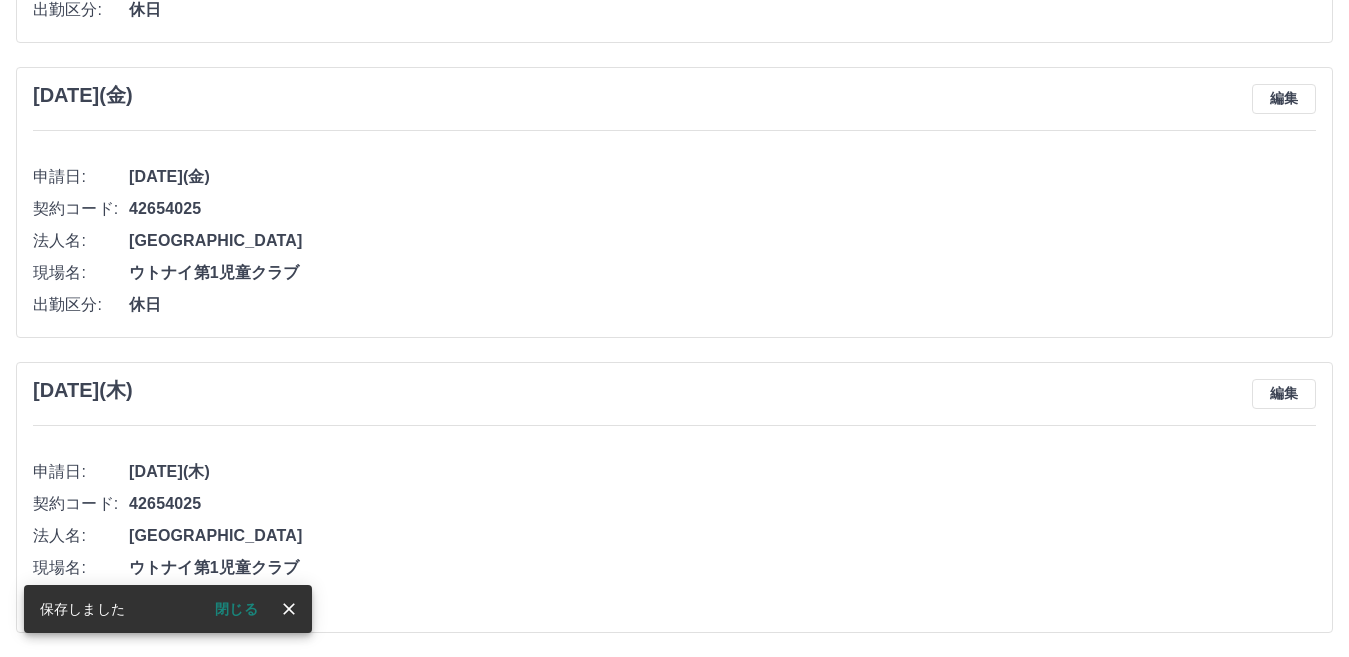 scroll, scrollTop: 1721, scrollLeft: 0, axis: vertical 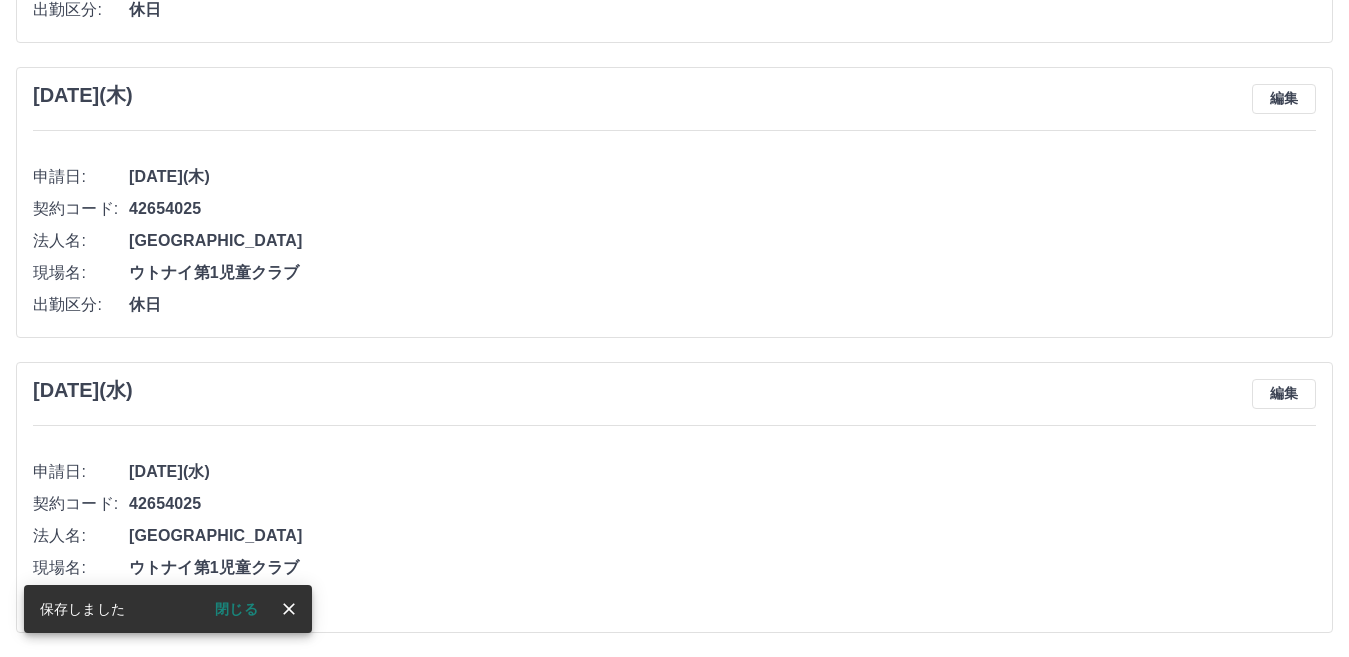 click on "閉じる" at bounding box center [236, 609] 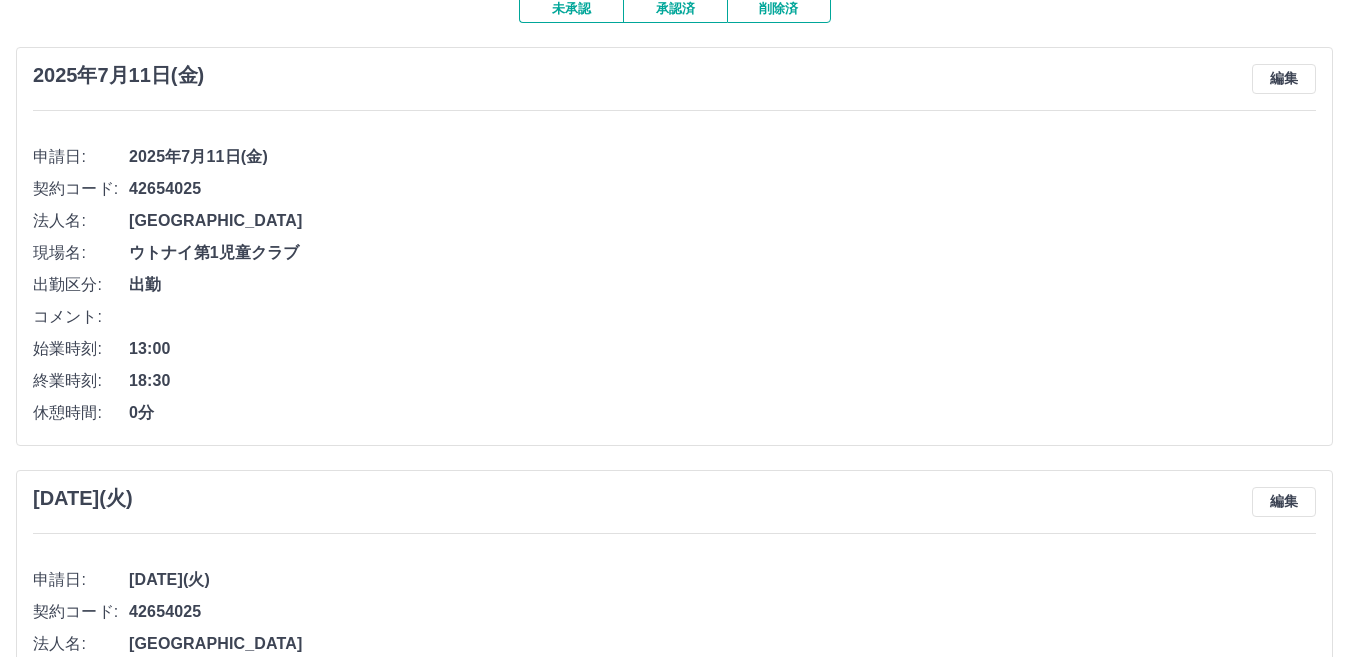 scroll, scrollTop: 121, scrollLeft: 0, axis: vertical 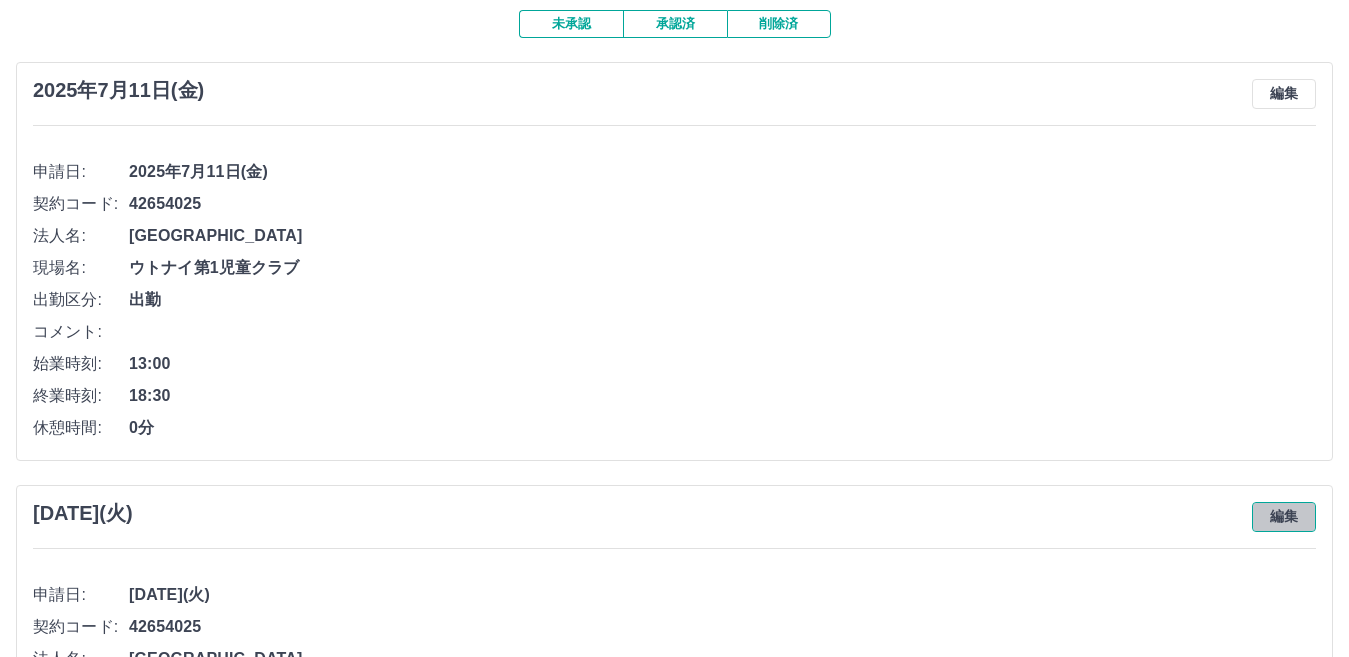 click on "編集" at bounding box center [1284, 517] 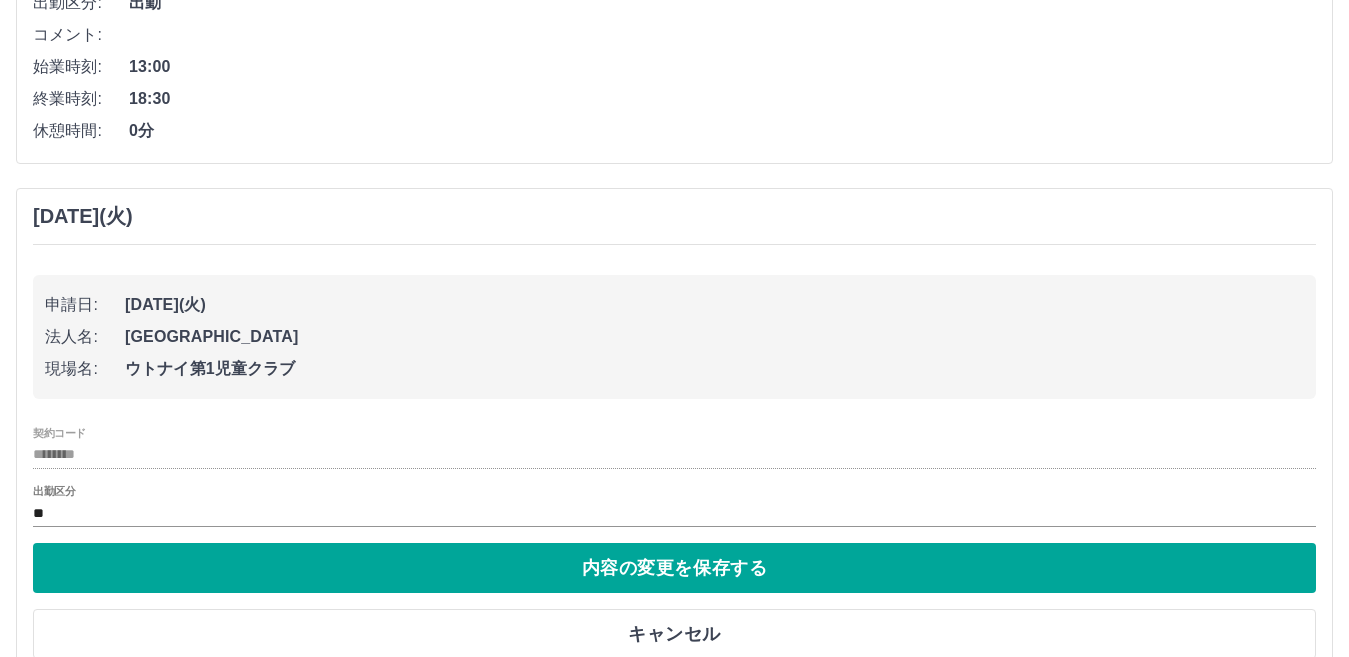 scroll, scrollTop: 421, scrollLeft: 0, axis: vertical 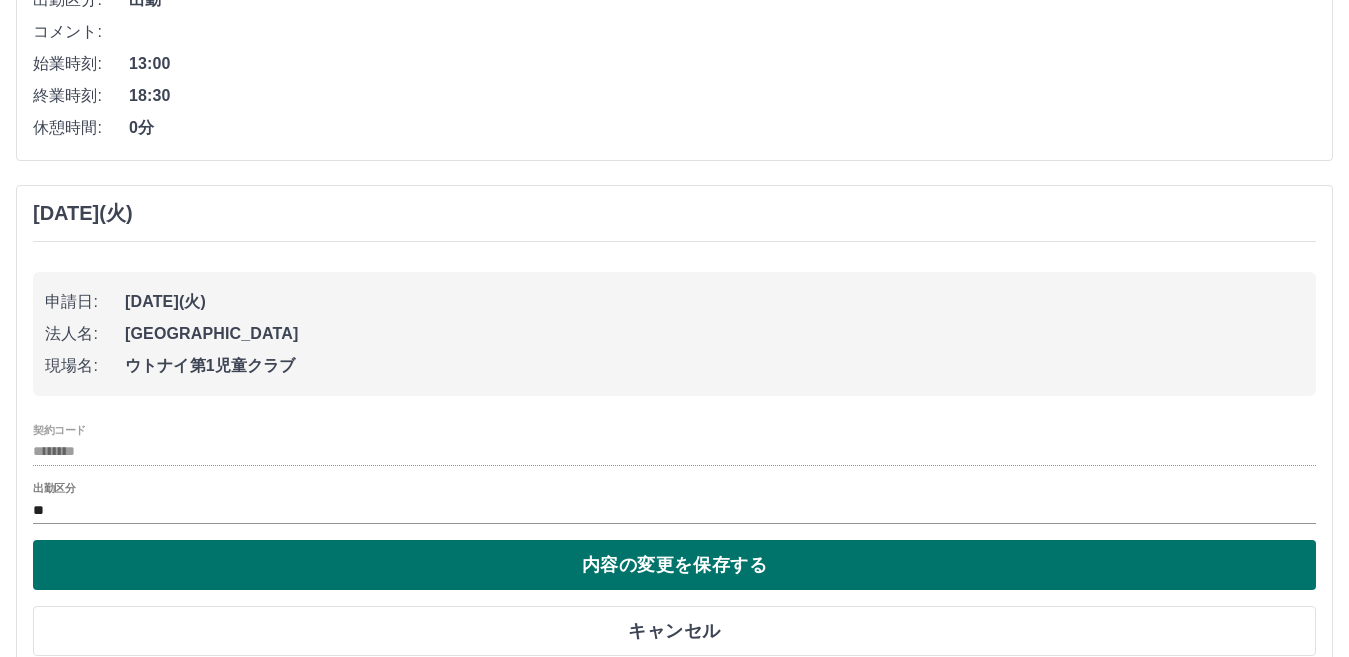 click on "内容の変更を保存する" at bounding box center (674, 565) 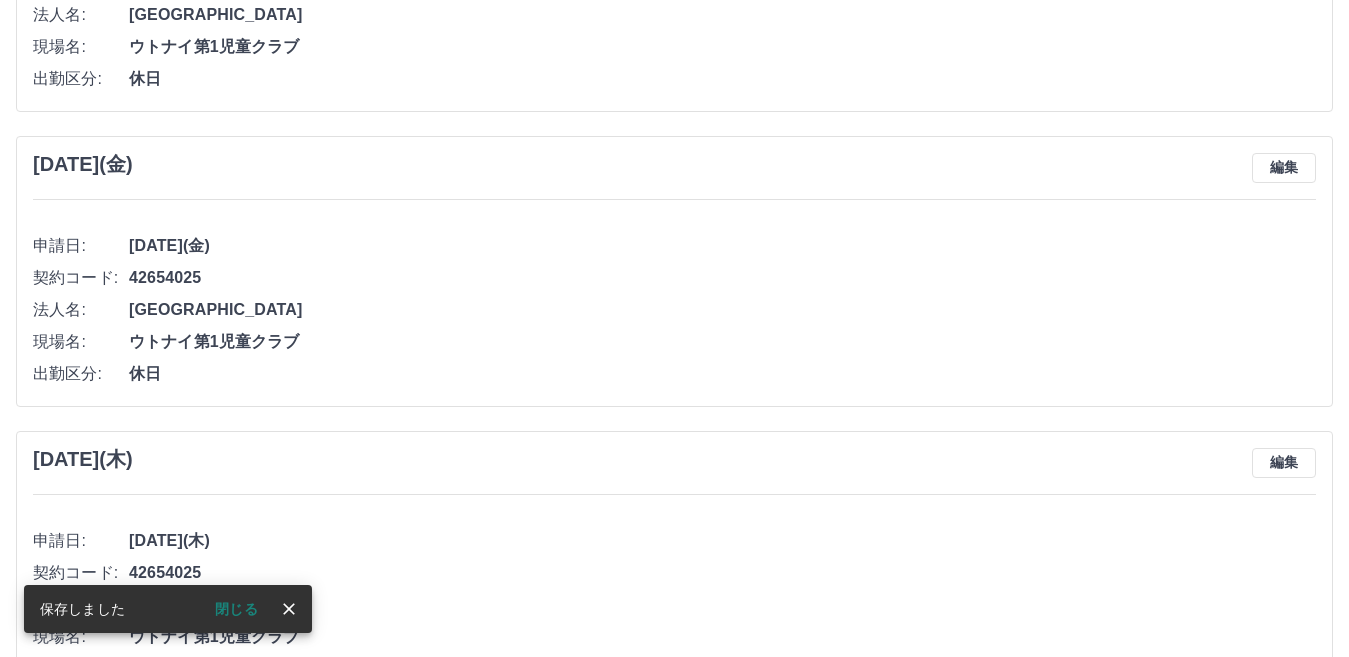 scroll, scrollTop: 1721, scrollLeft: 0, axis: vertical 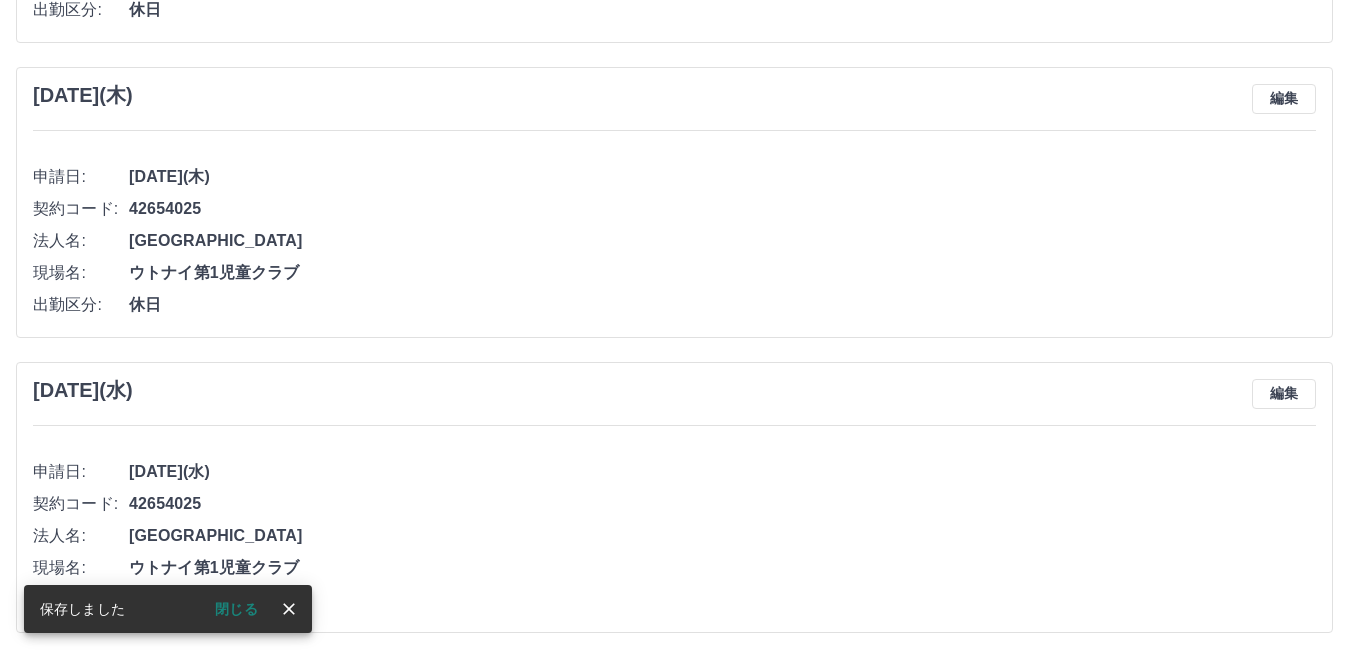 click on "閉じる" at bounding box center (236, 609) 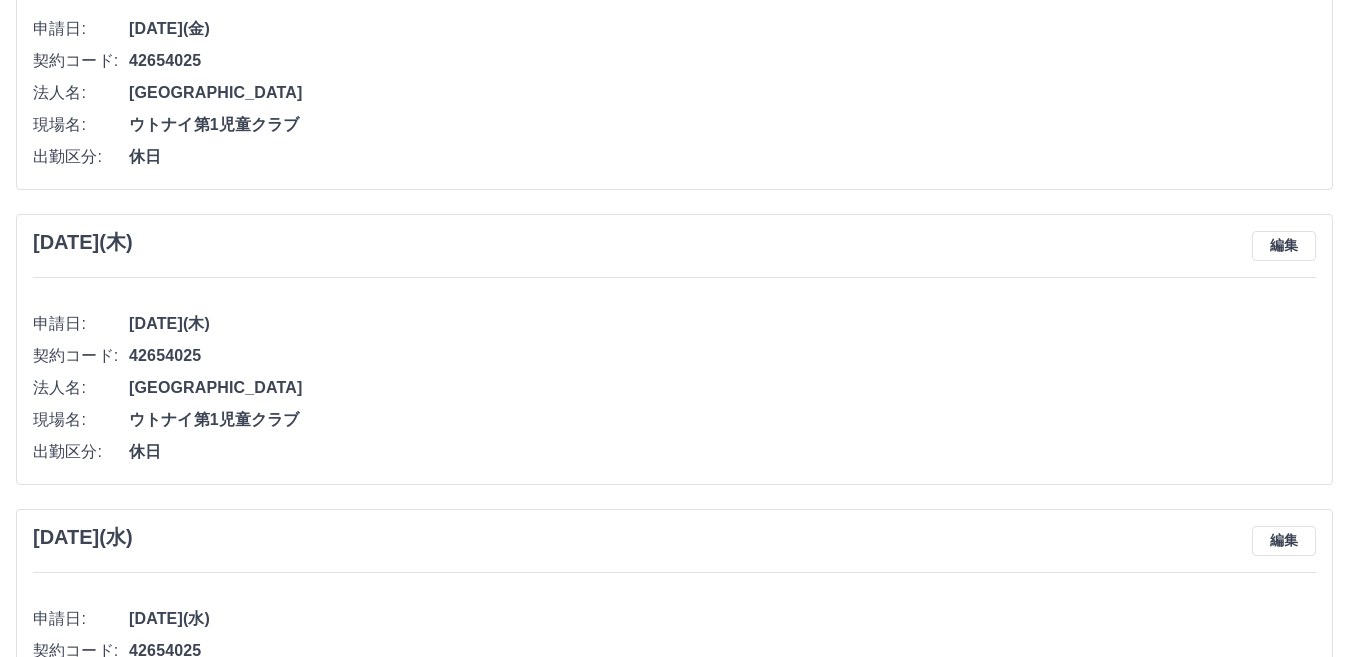 scroll, scrollTop: 1721, scrollLeft: 0, axis: vertical 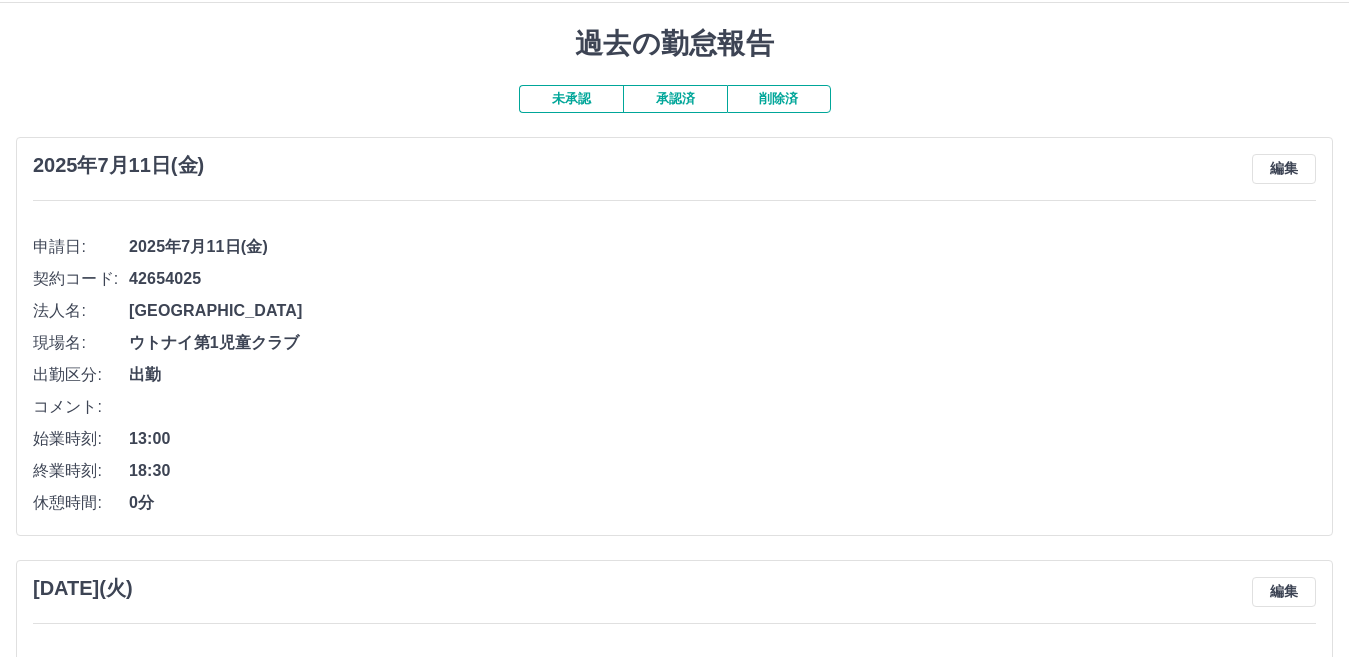 click on "削除済" at bounding box center (779, 99) 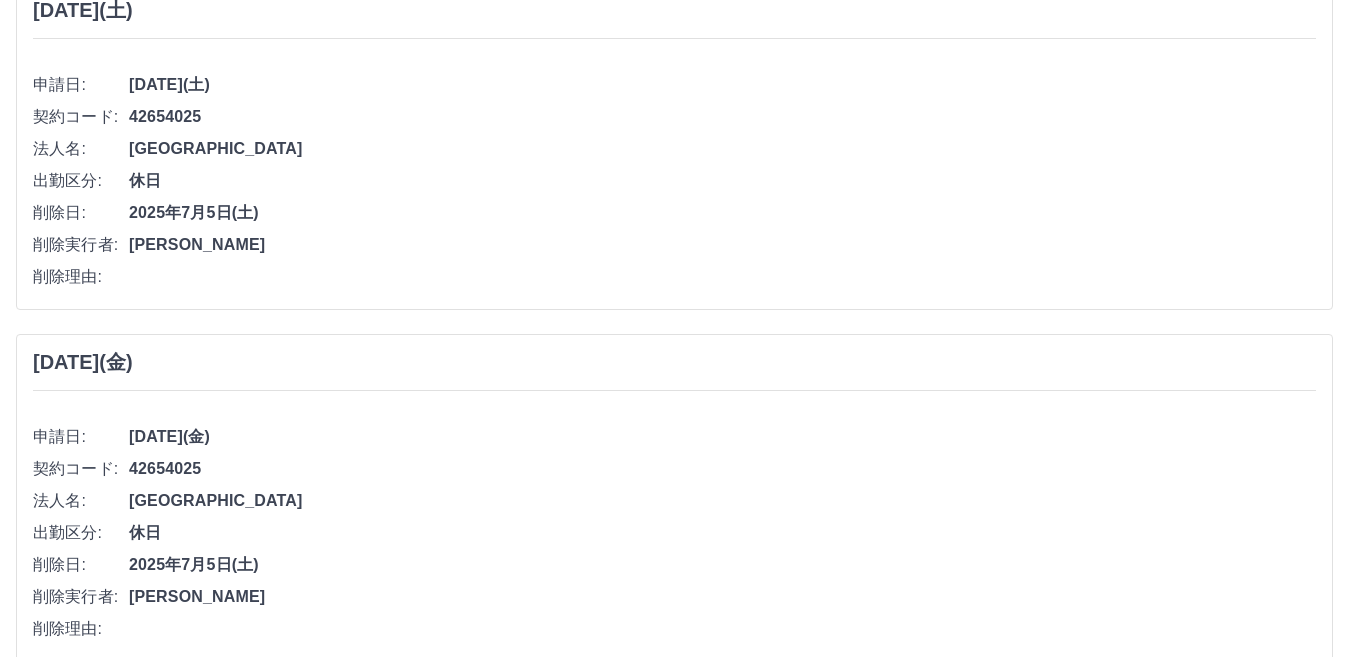 scroll, scrollTop: 0, scrollLeft: 0, axis: both 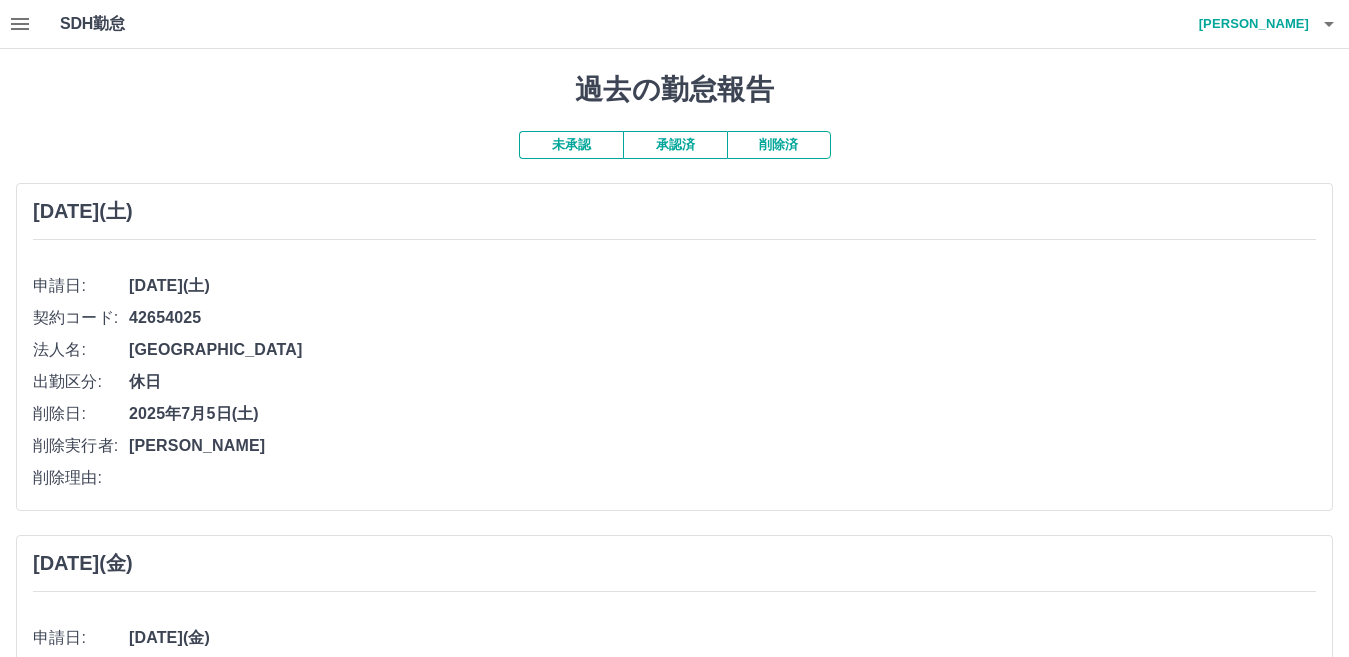 click on "未承認" at bounding box center [571, 145] 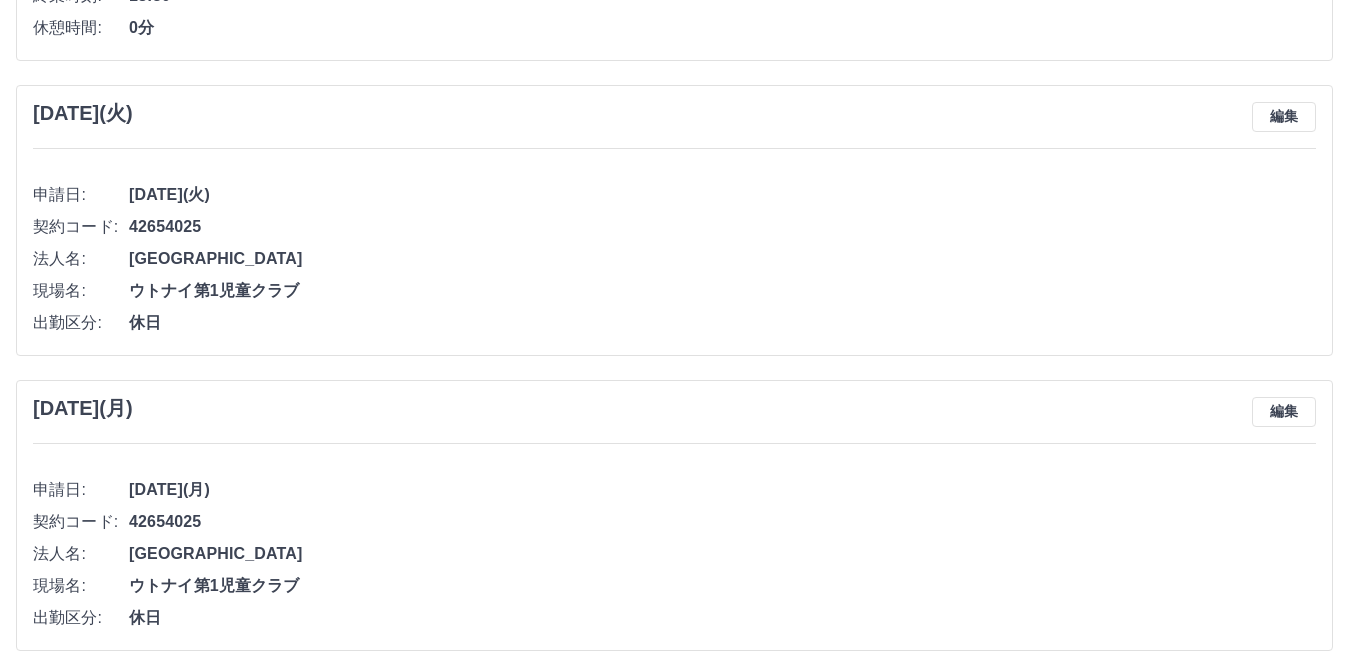 scroll, scrollTop: 21, scrollLeft: 0, axis: vertical 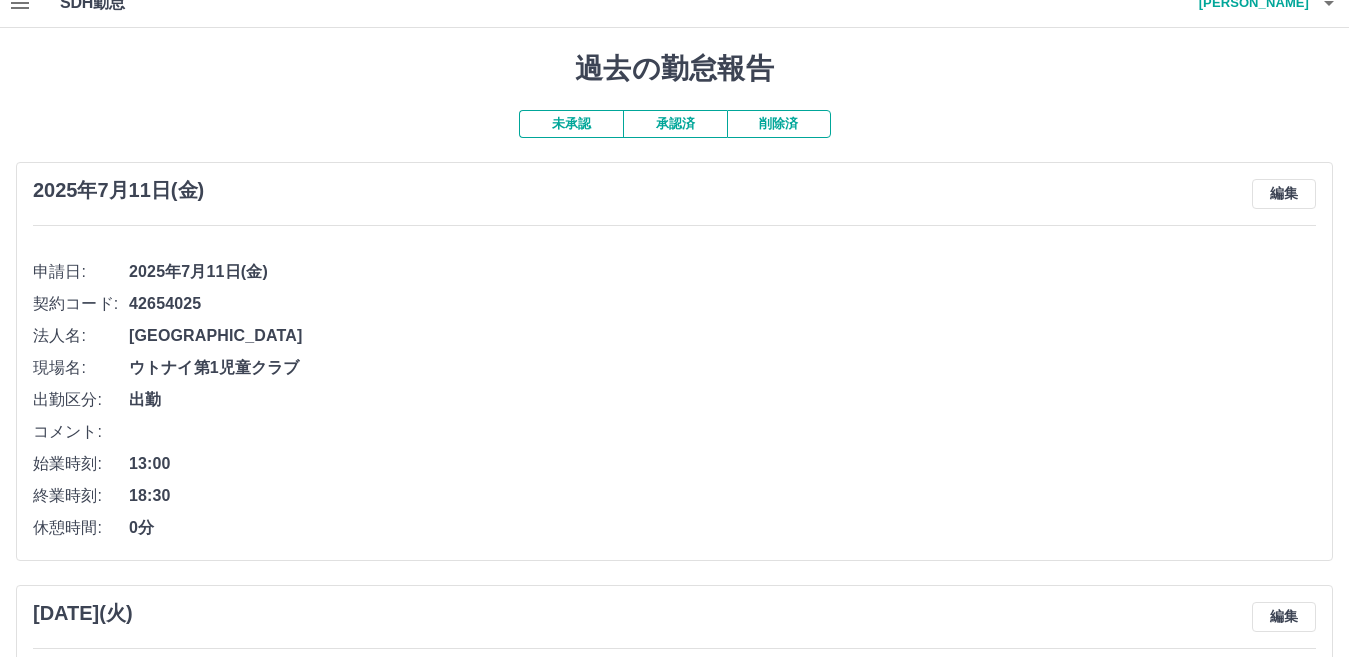 click on "承認済" at bounding box center (675, 124) 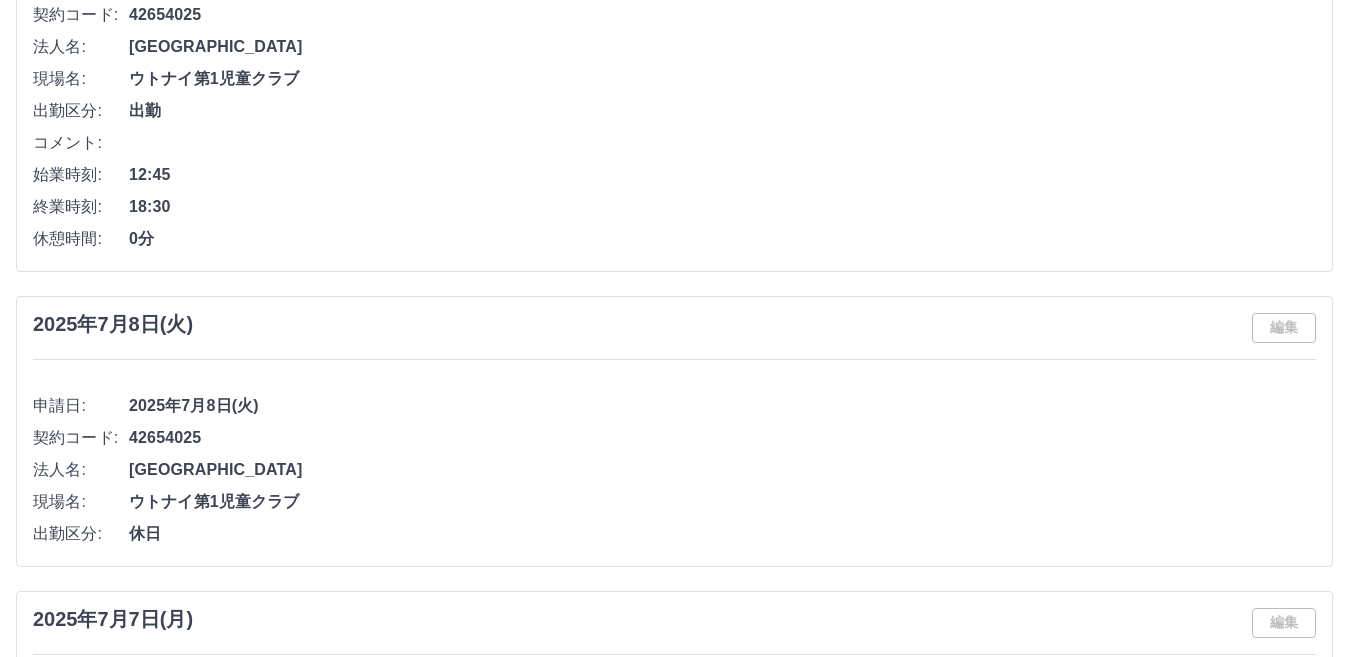 scroll, scrollTop: 521, scrollLeft: 0, axis: vertical 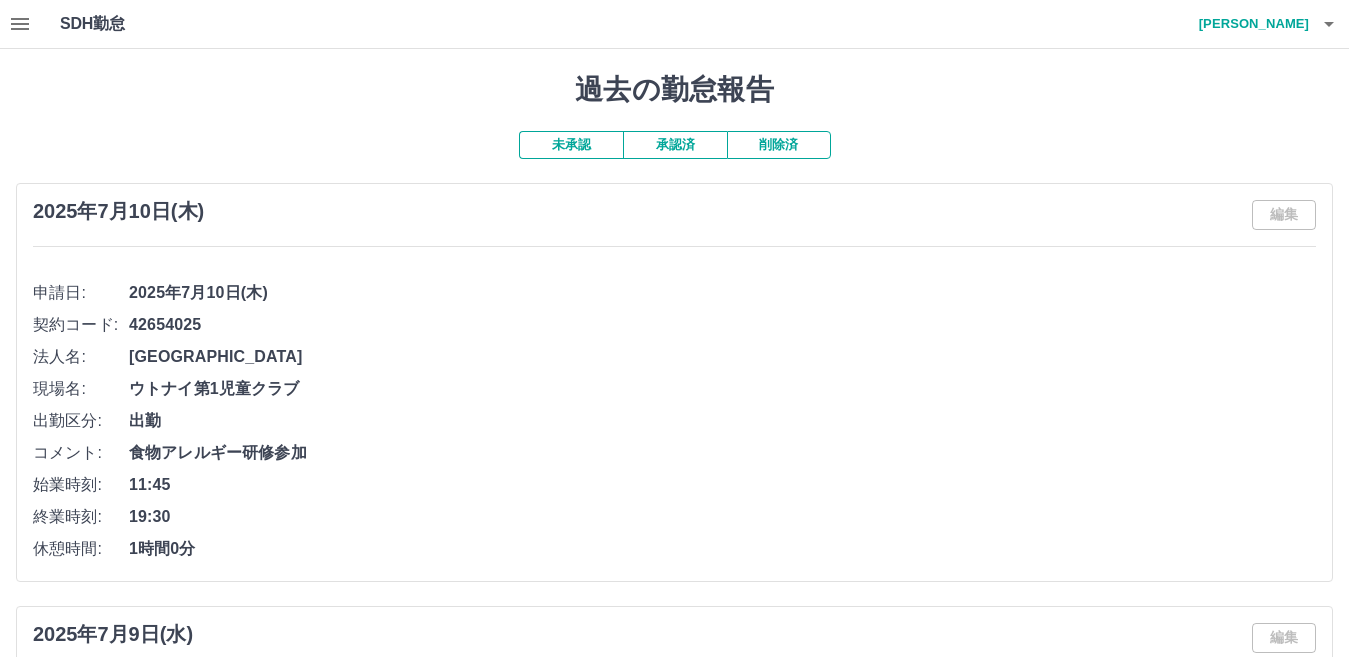 click on "高橋　栄里子" at bounding box center (1249, 24) 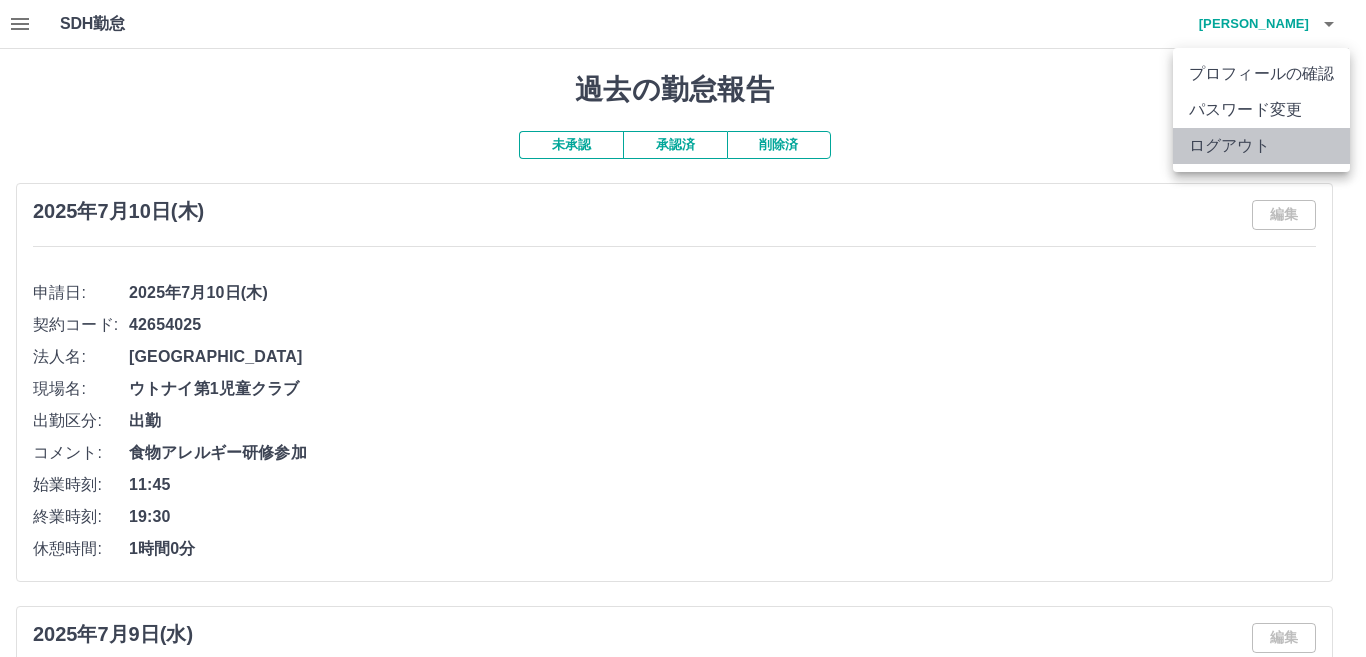 click on "ログアウト" at bounding box center (1261, 146) 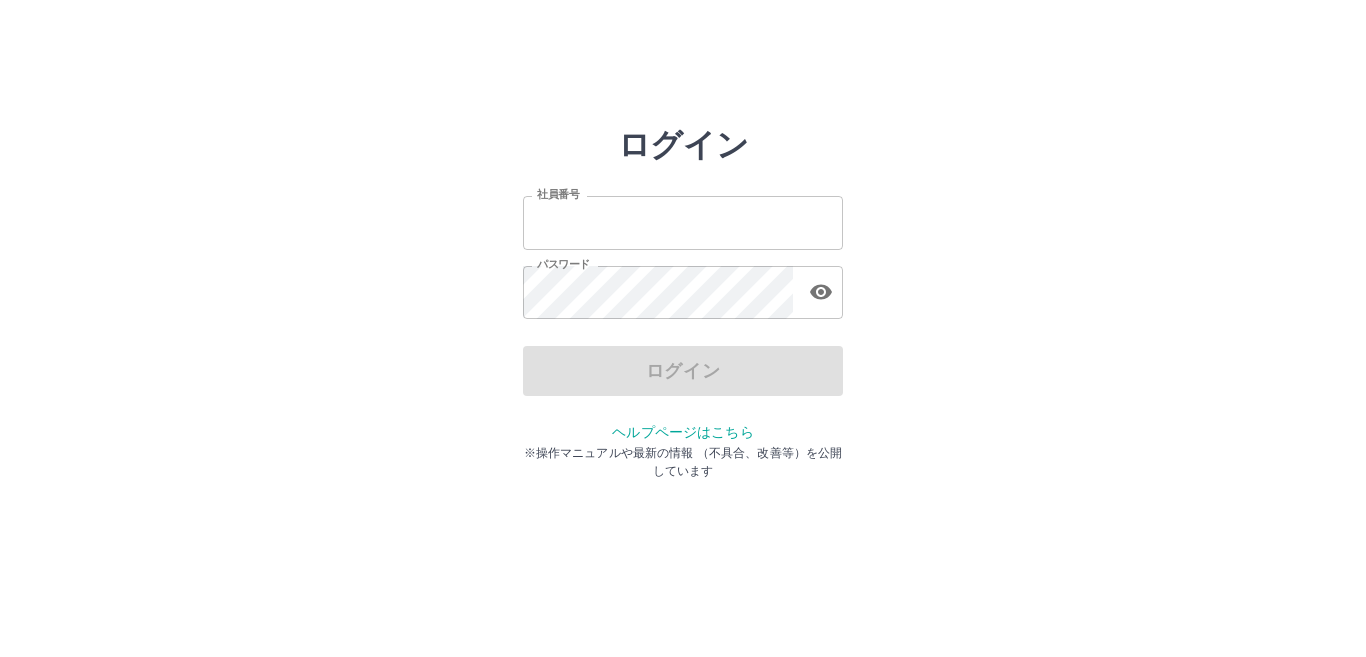 scroll, scrollTop: 0, scrollLeft: 0, axis: both 